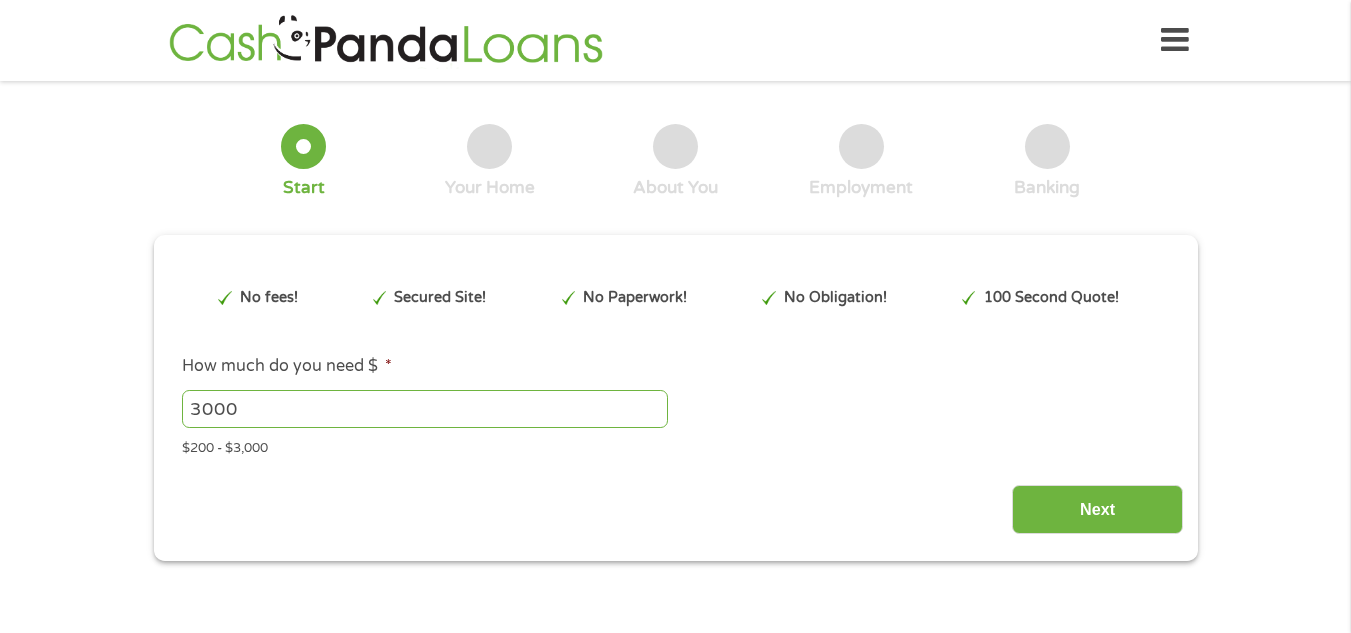 scroll, scrollTop: 0, scrollLeft: 0, axis: both 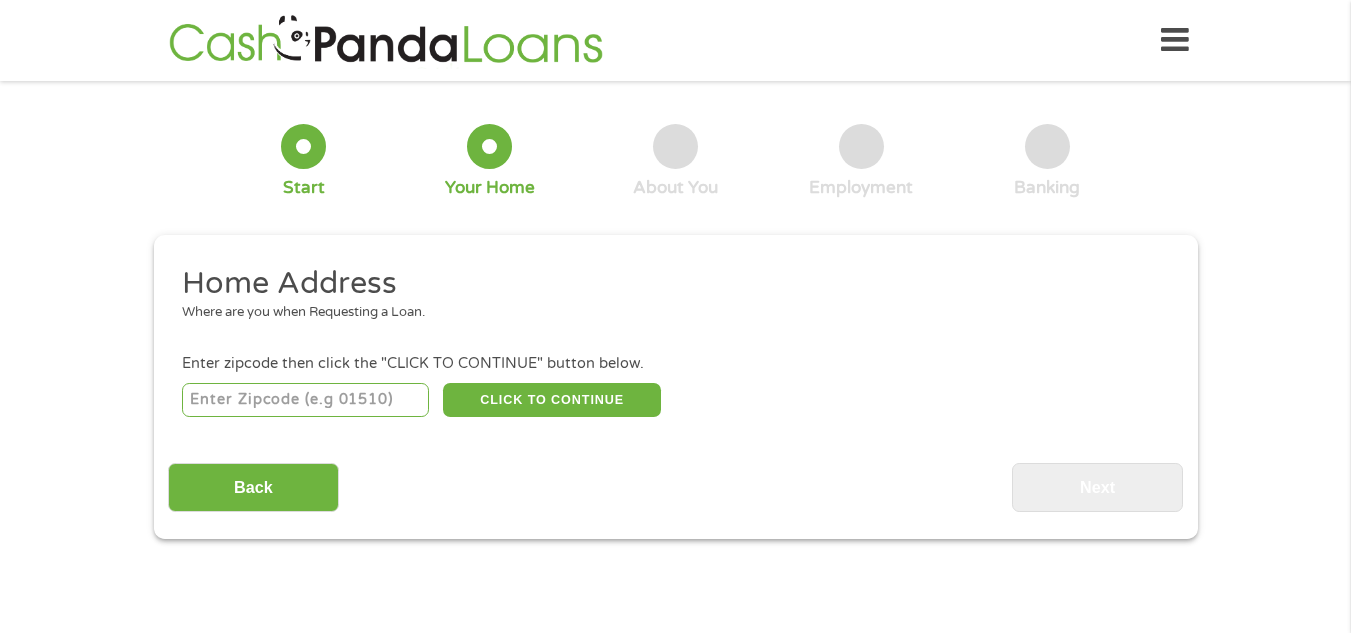 click at bounding box center [305, 400] 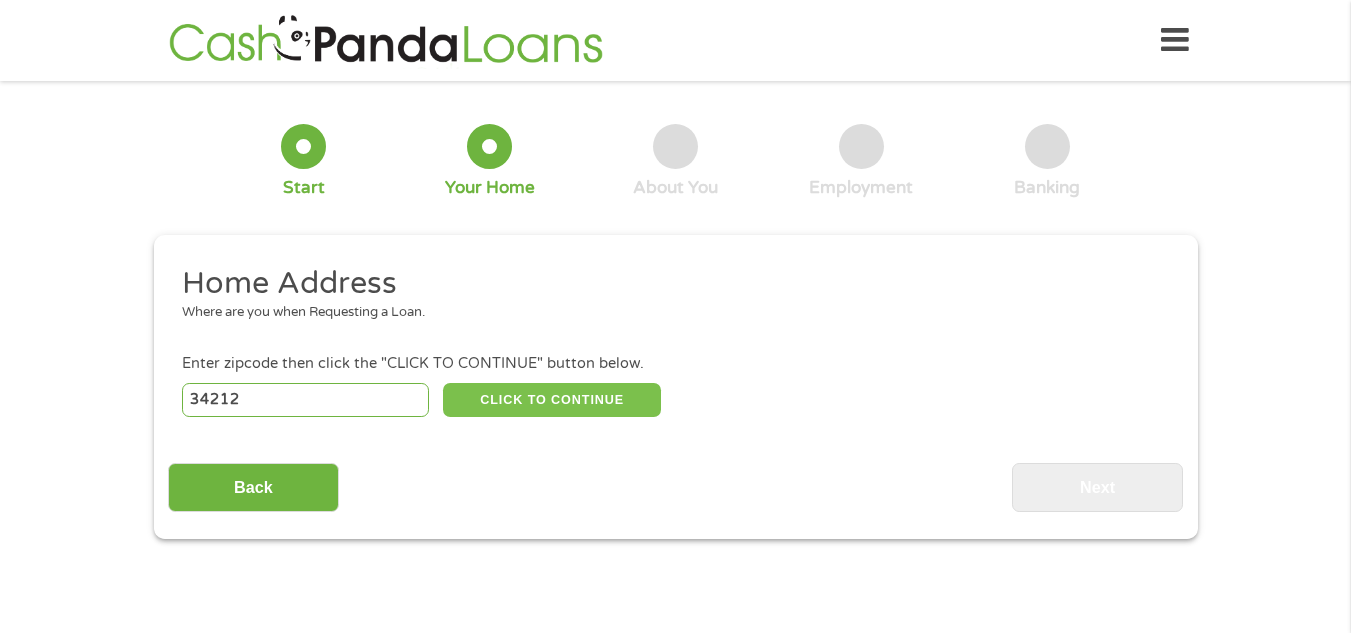 type on "34212" 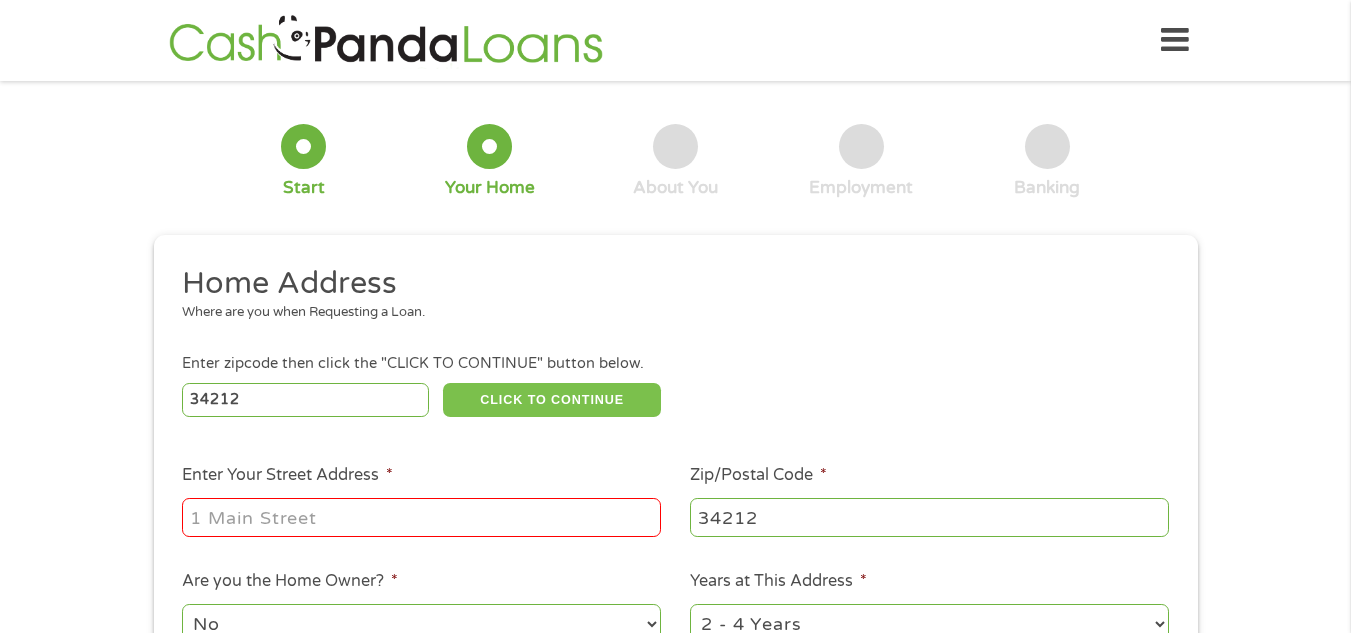type 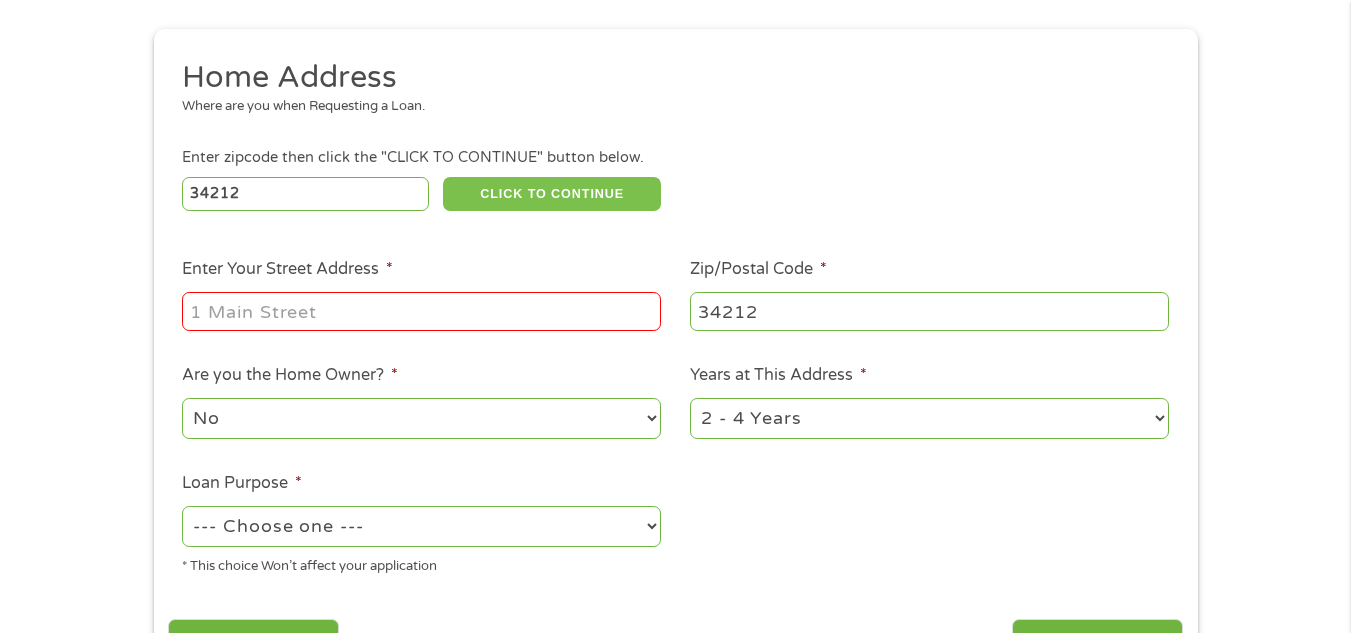 scroll, scrollTop: 200, scrollLeft: 0, axis: vertical 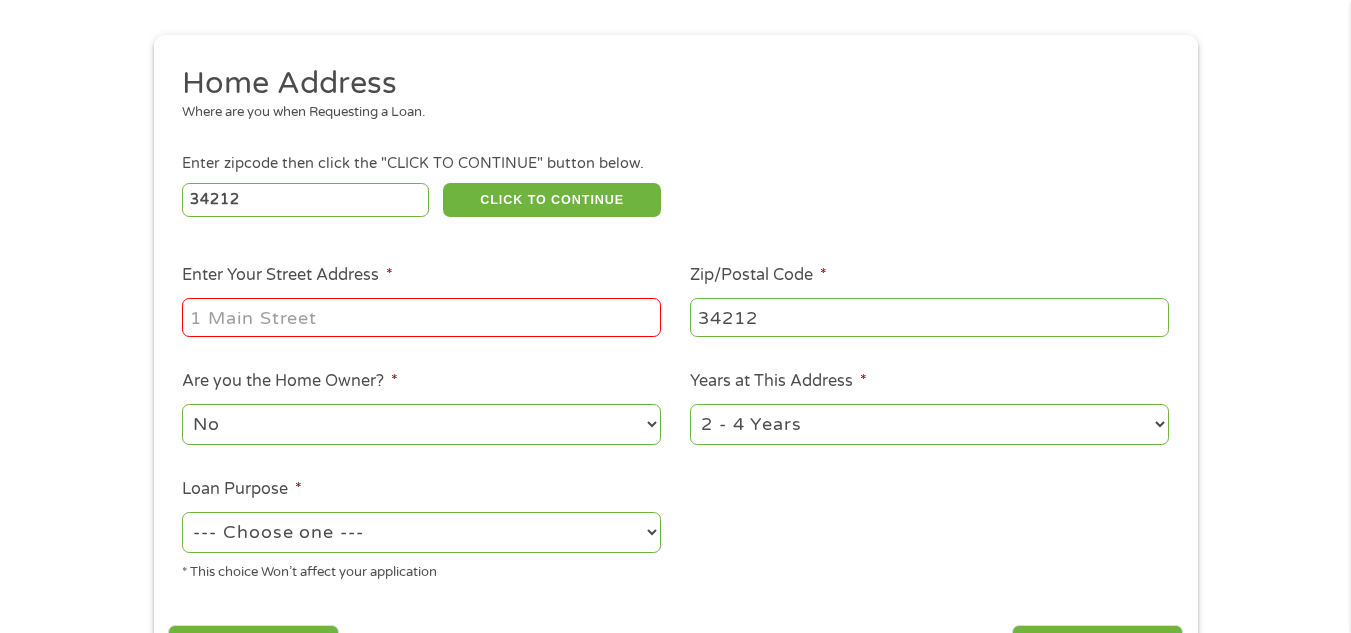 click on "Enter Your Street Address *" at bounding box center (421, 317) 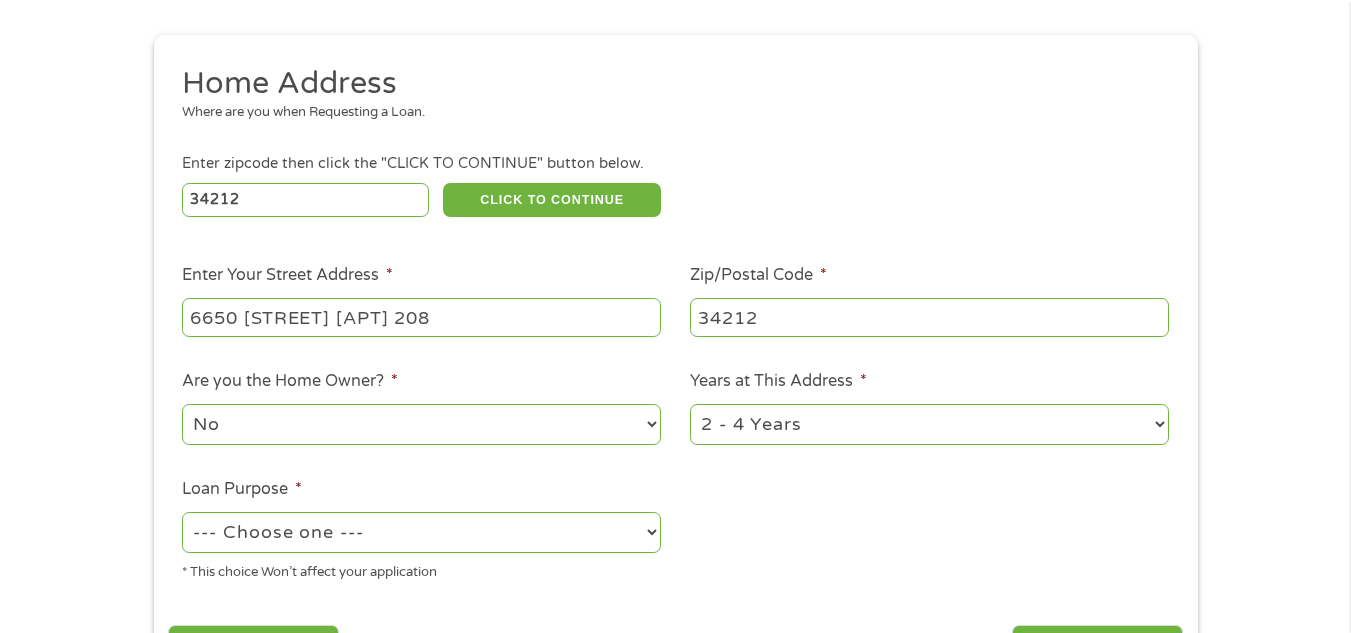 type on "6650 [STREET] [APT] 208" 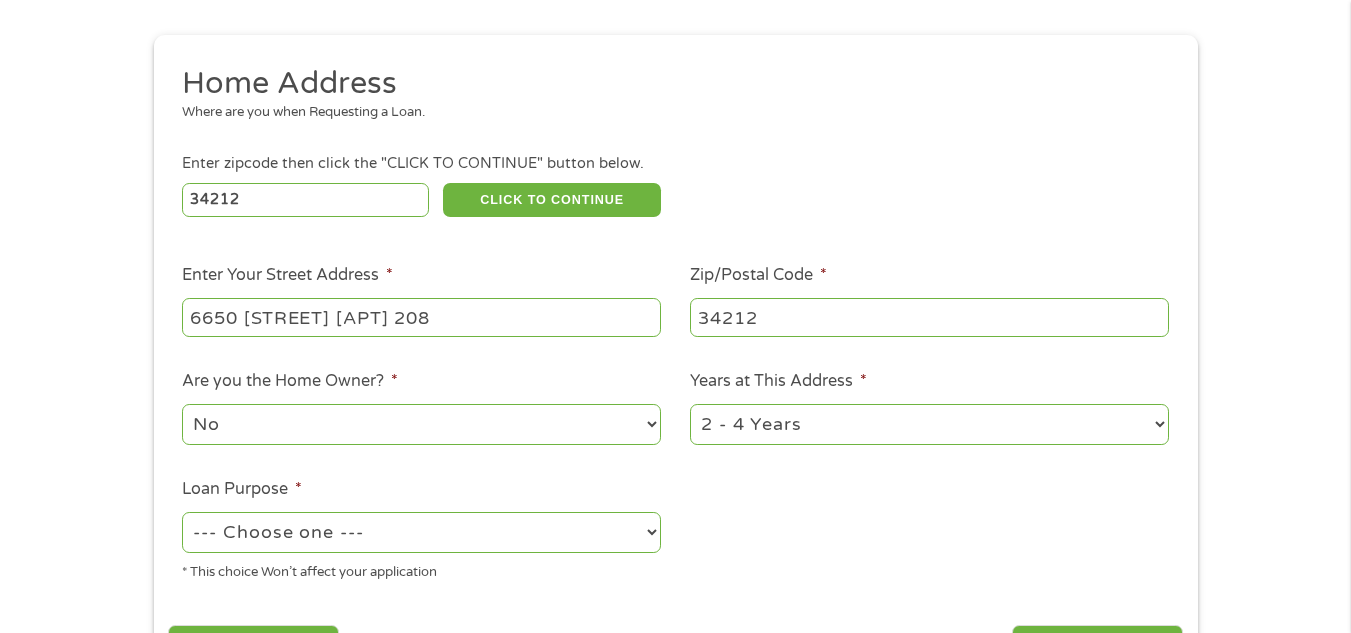 click on "No Yes" at bounding box center [421, 424] 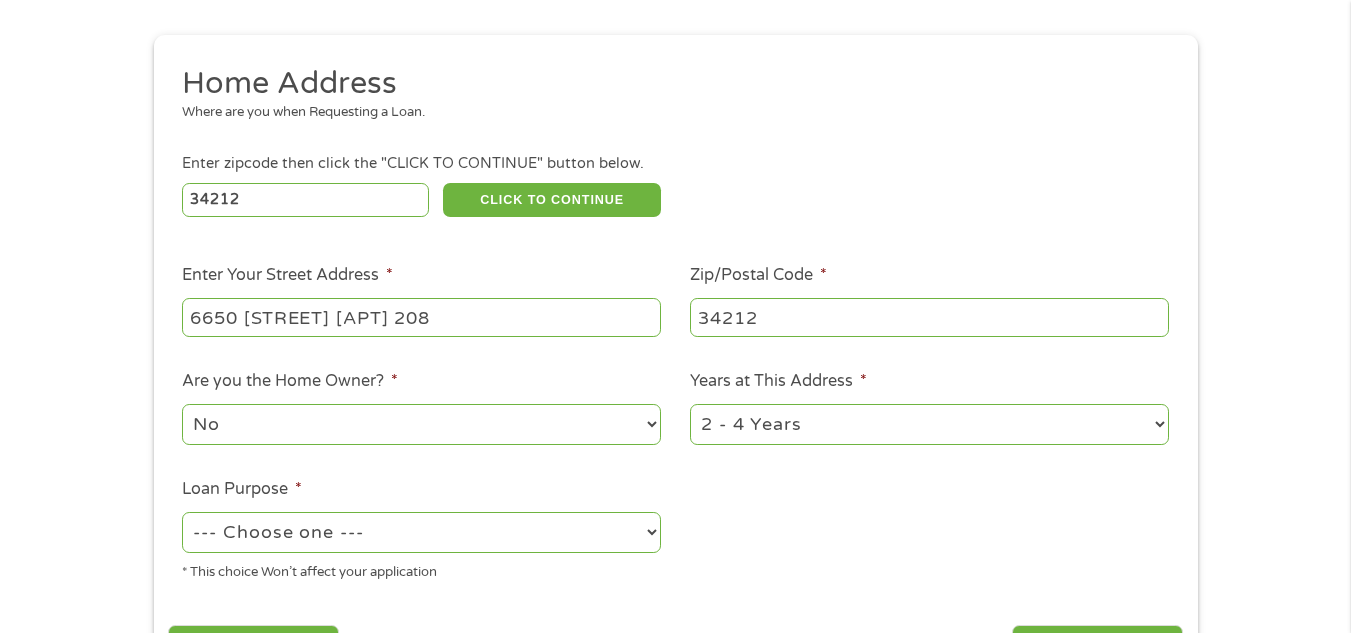click on "No Yes" at bounding box center (421, 424) 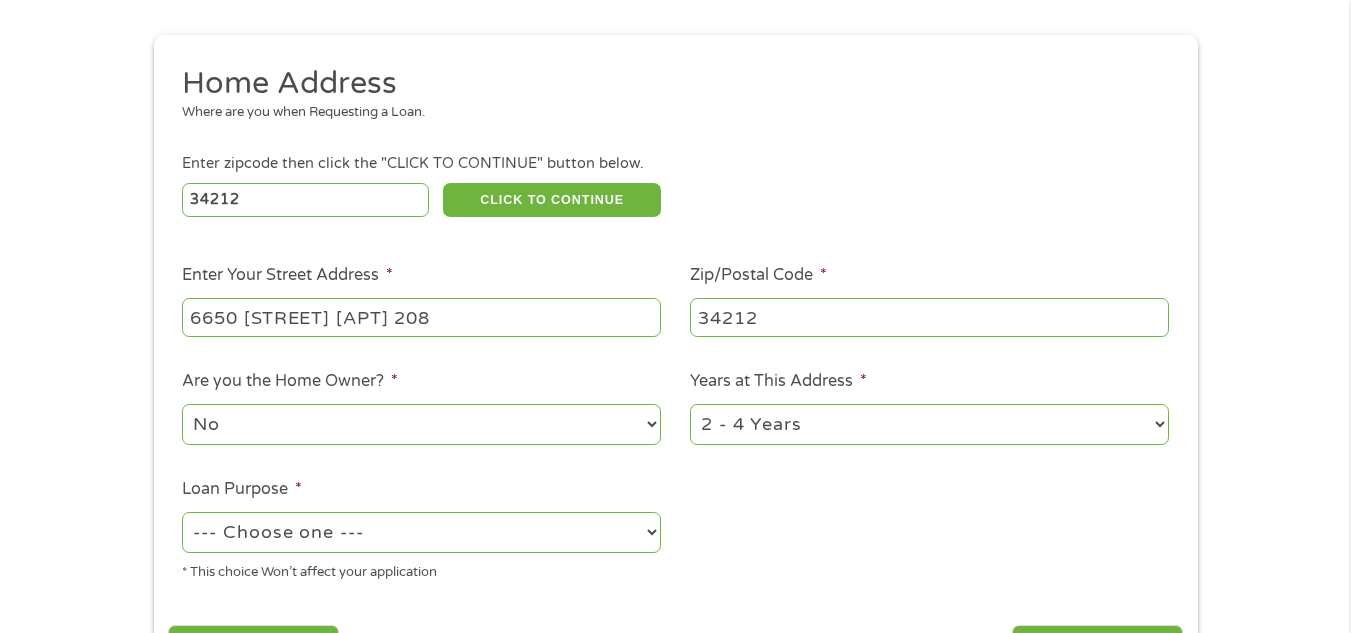 click on "1 Year or less 1 - 2 Years 2 - 4 Years Over 4 Years" at bounding box center [929, 424] 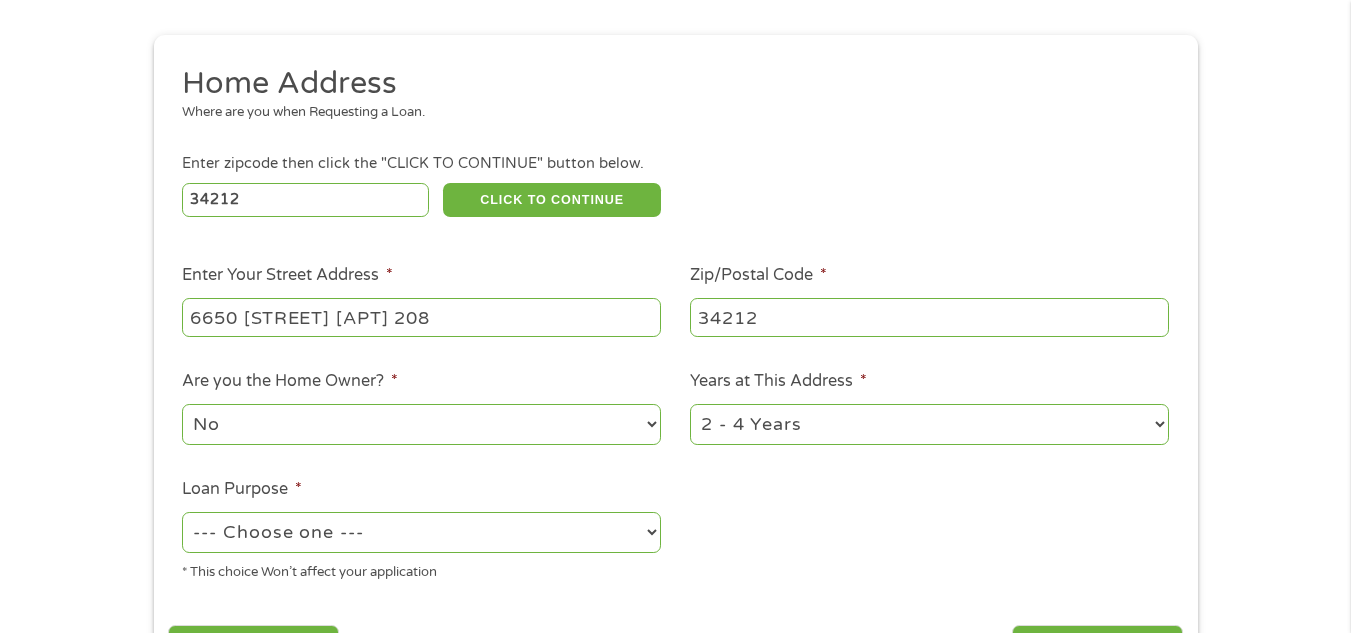 click on "1 Year or less 1 - 2 Years 2 - 4 Years Over 4 Years" at bounding box center [929, 424] 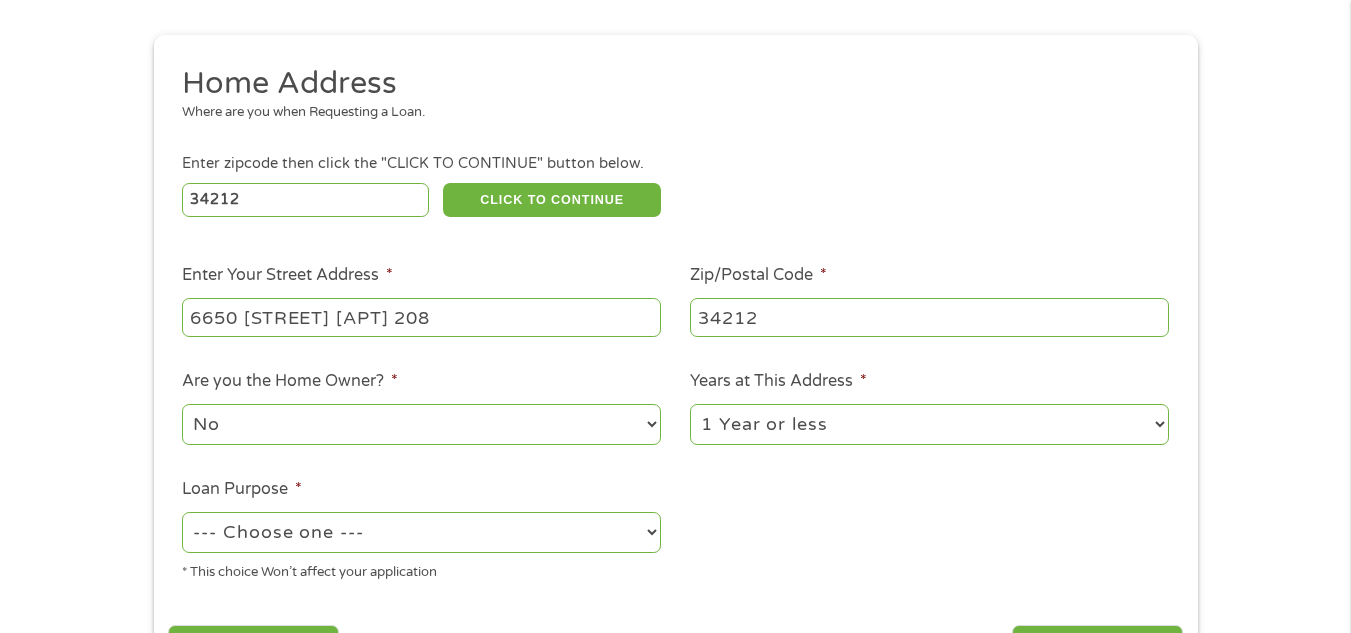 click on "1 Year or less 1 - 2 Years 2 - 4 Years Over 4 Years" at bounding box center [929, 424] 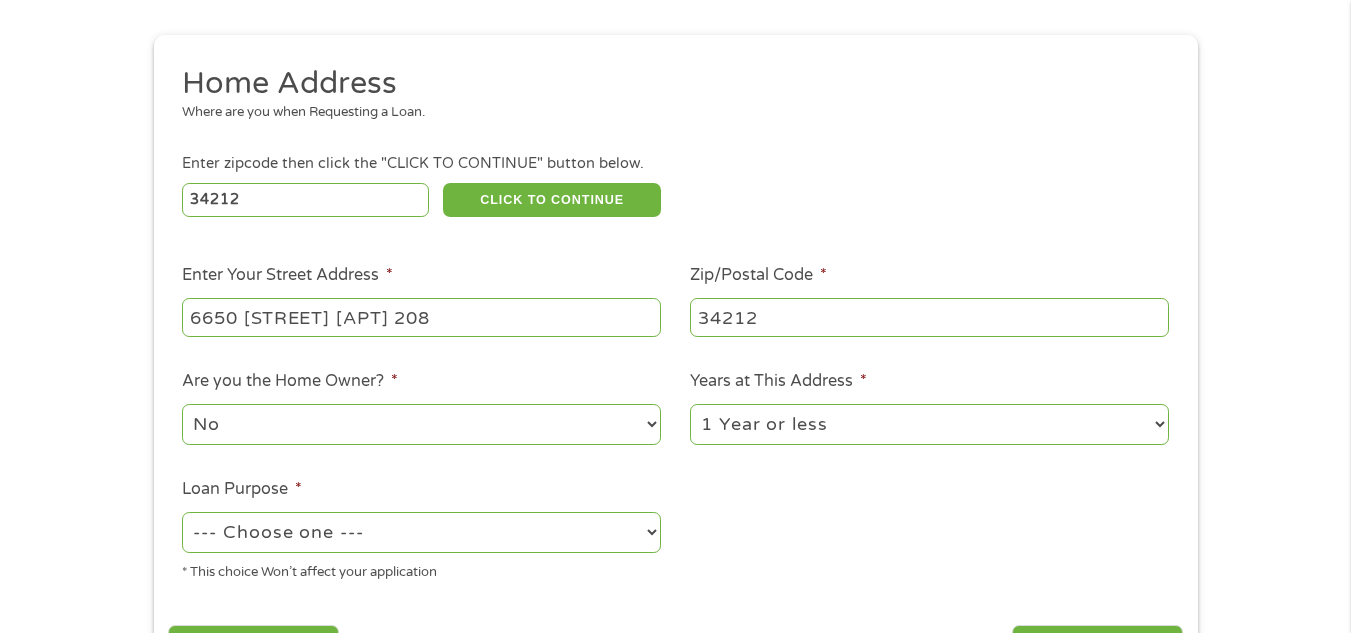 click on "--- Choose one --- Pay Bills Debt Consolidation Home Improvement Major Purchase Car Loan Short Term Cash Medical Expenses Other" at bounding box center [421, 532] 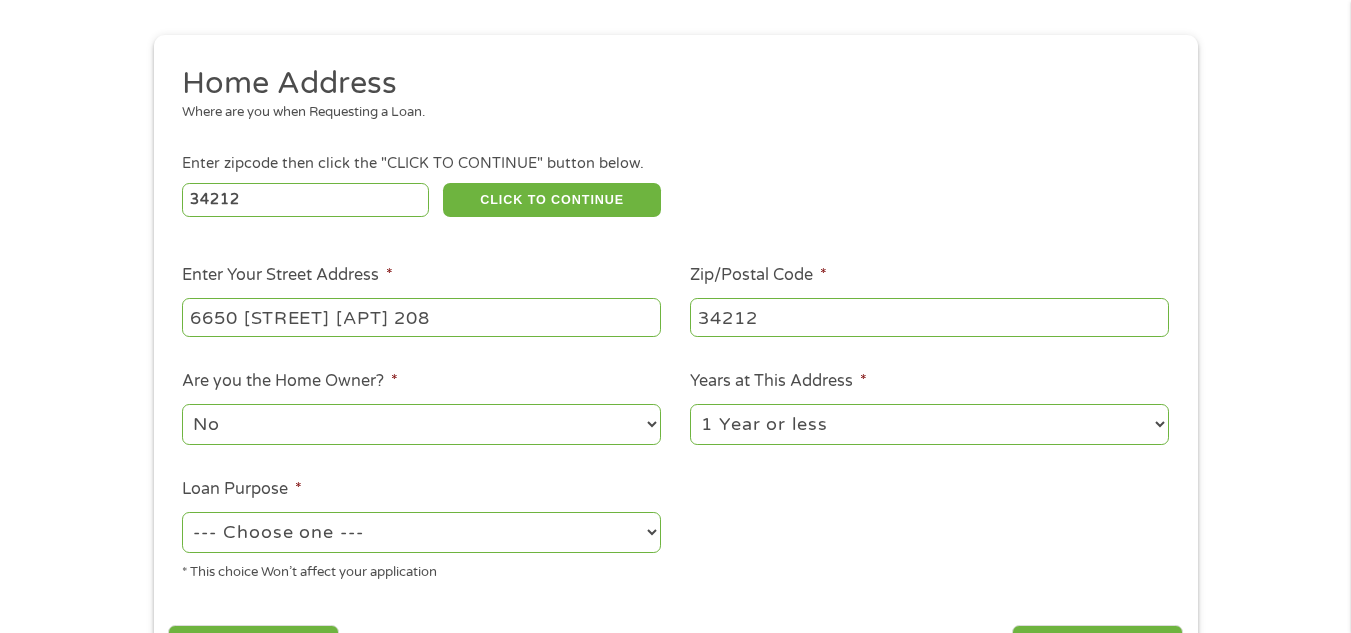 select on "other" 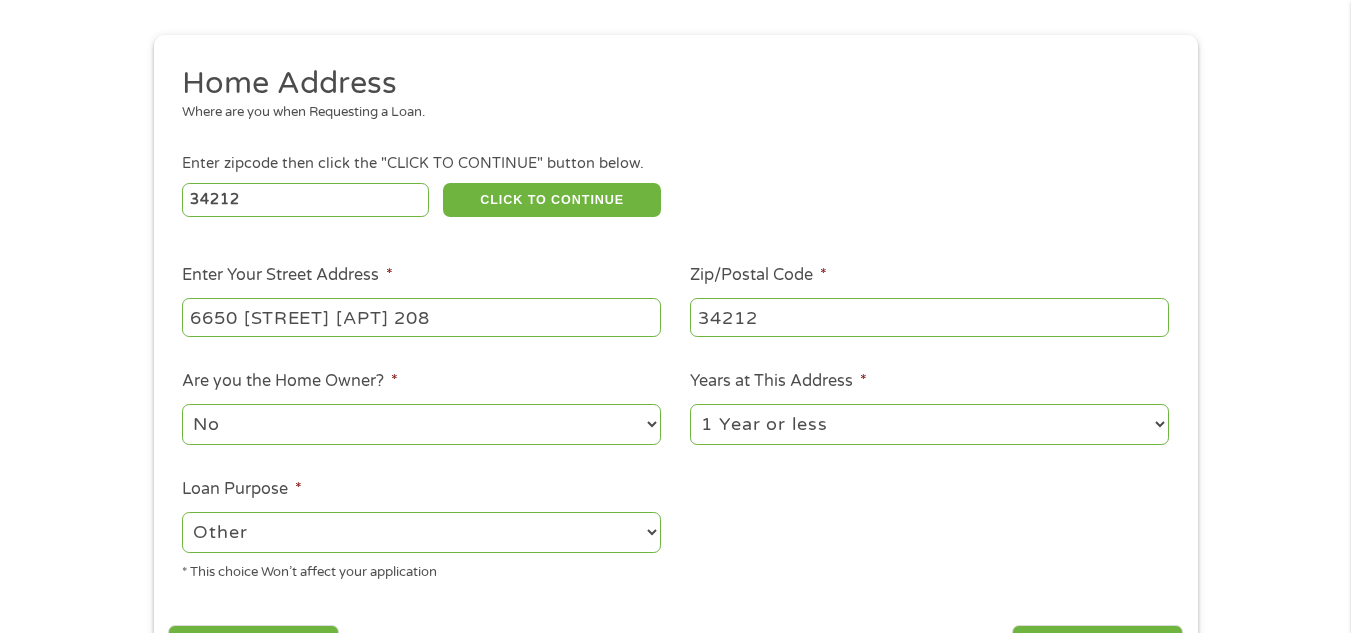 click on "--- Choose one --- Pay Bills Debt Consolidation Home Improvement Major Purchase Car Loan Short Term Cash Medical Expenses Other" at bounding box center [421, 532] 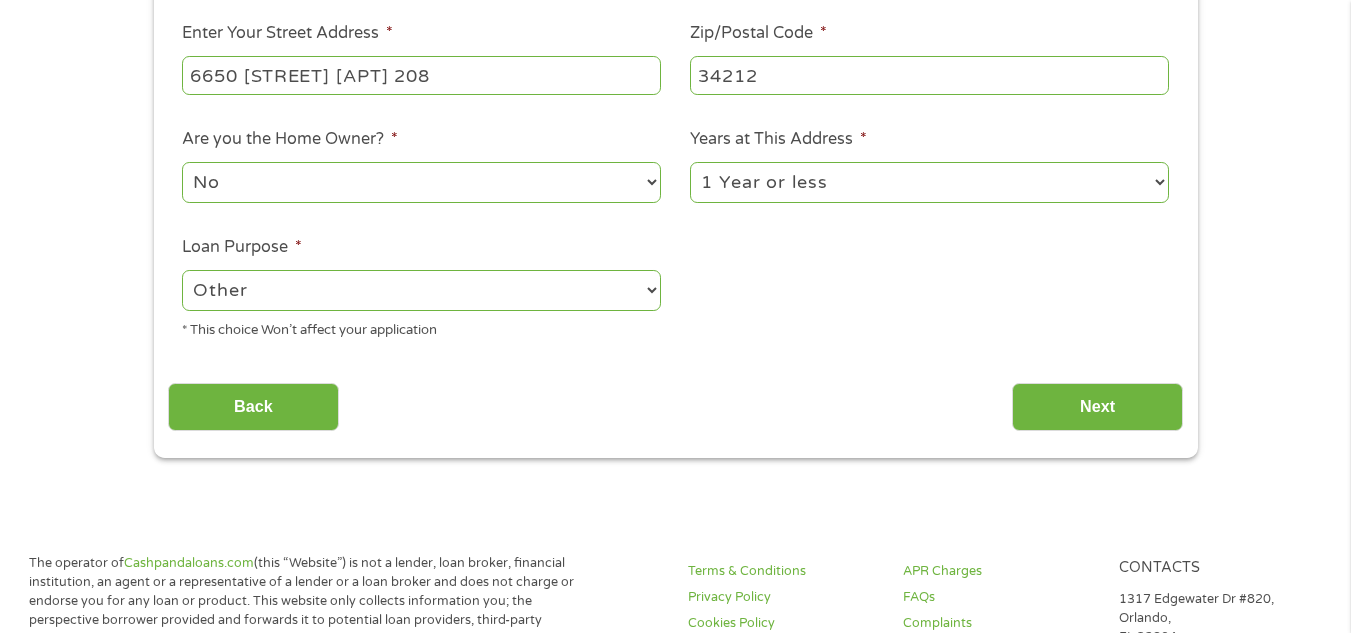 scroll, scrollTop: 472, scrollLeft: 0, axis: vertical 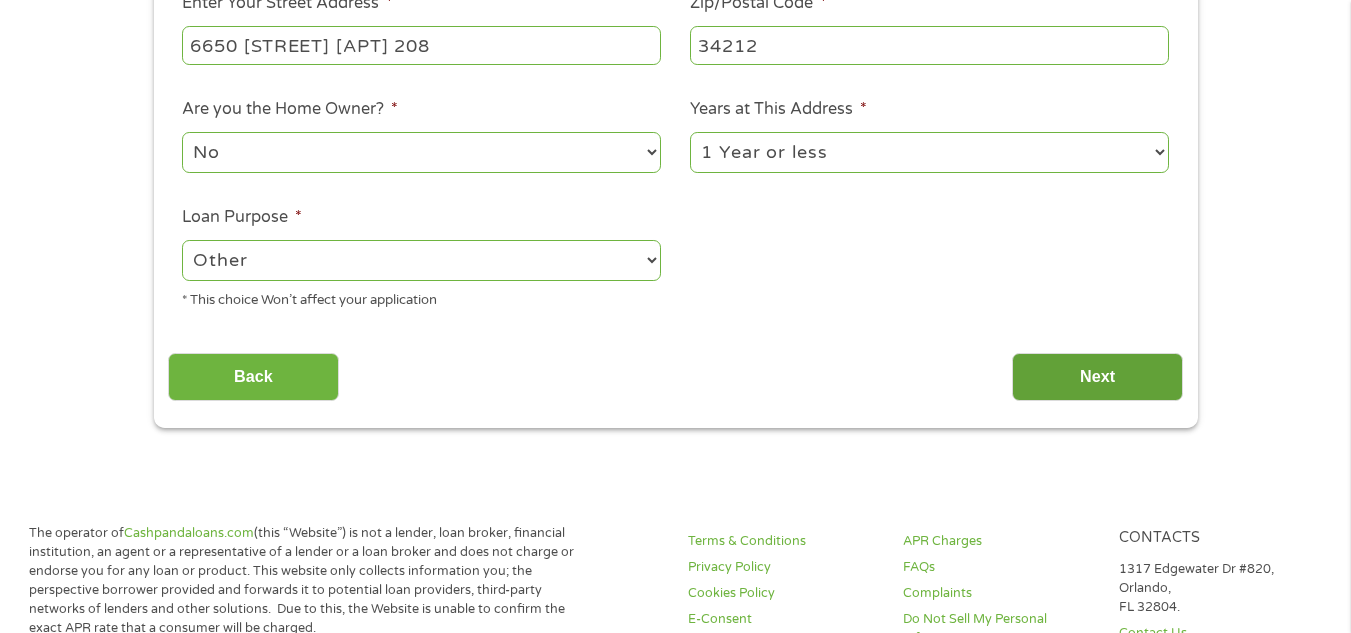 click on "Next" at bounding box center [1097, 377] 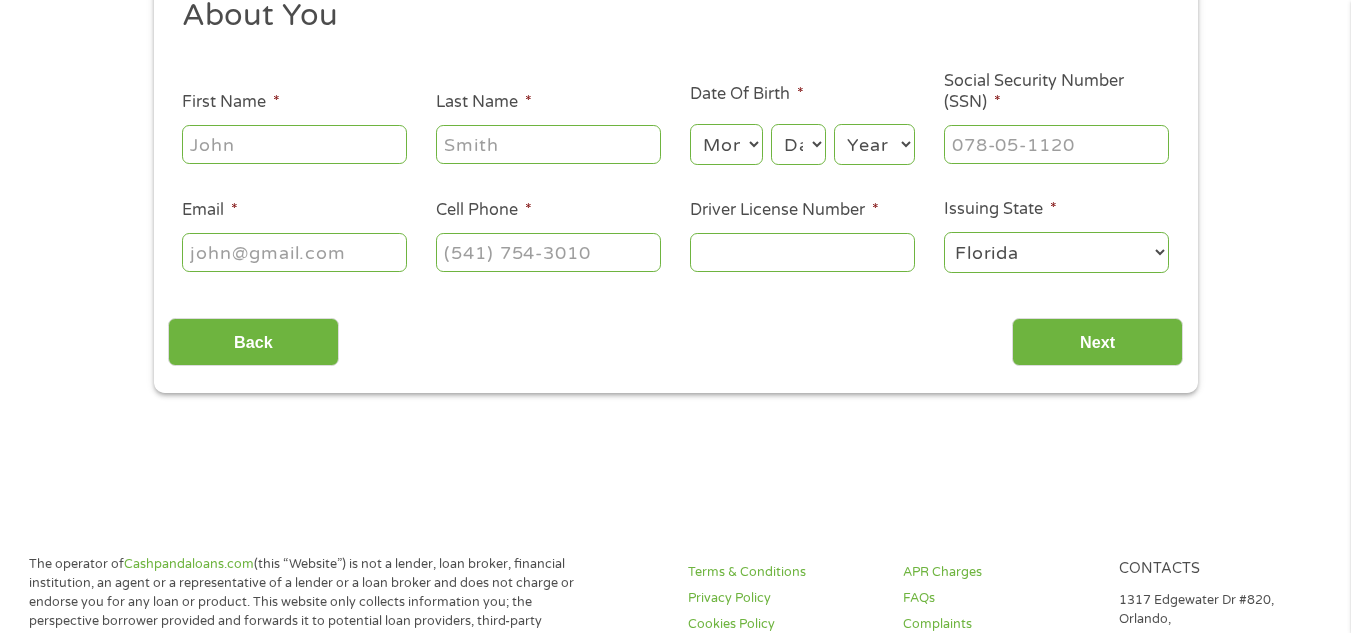 scroll, scrollTop: 6, scrollLeft: 0, axis: vertical 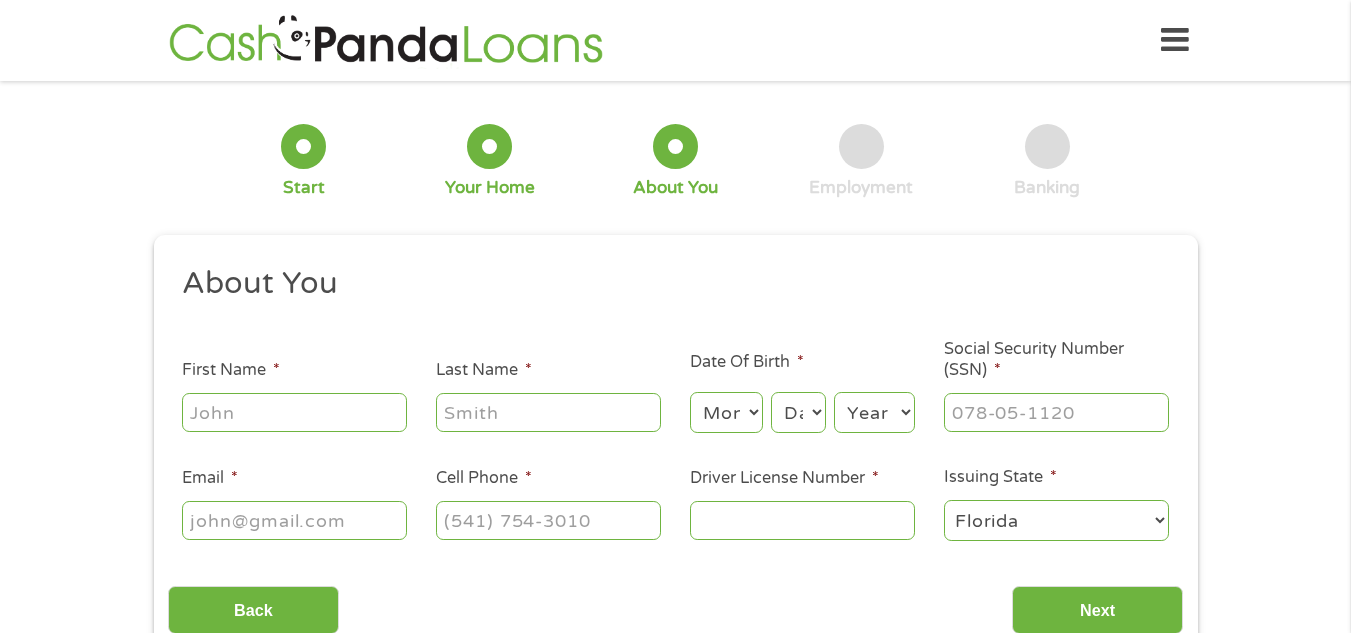 click at bounding box center (294, 413) 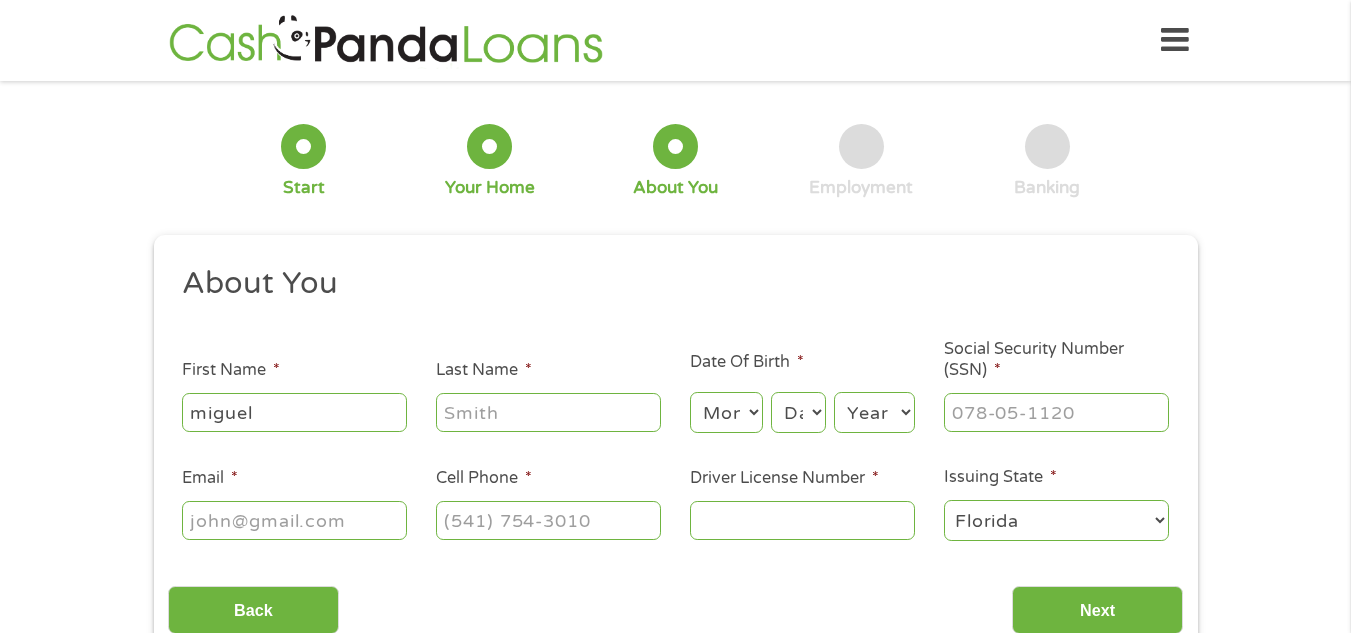 type on "miguel" 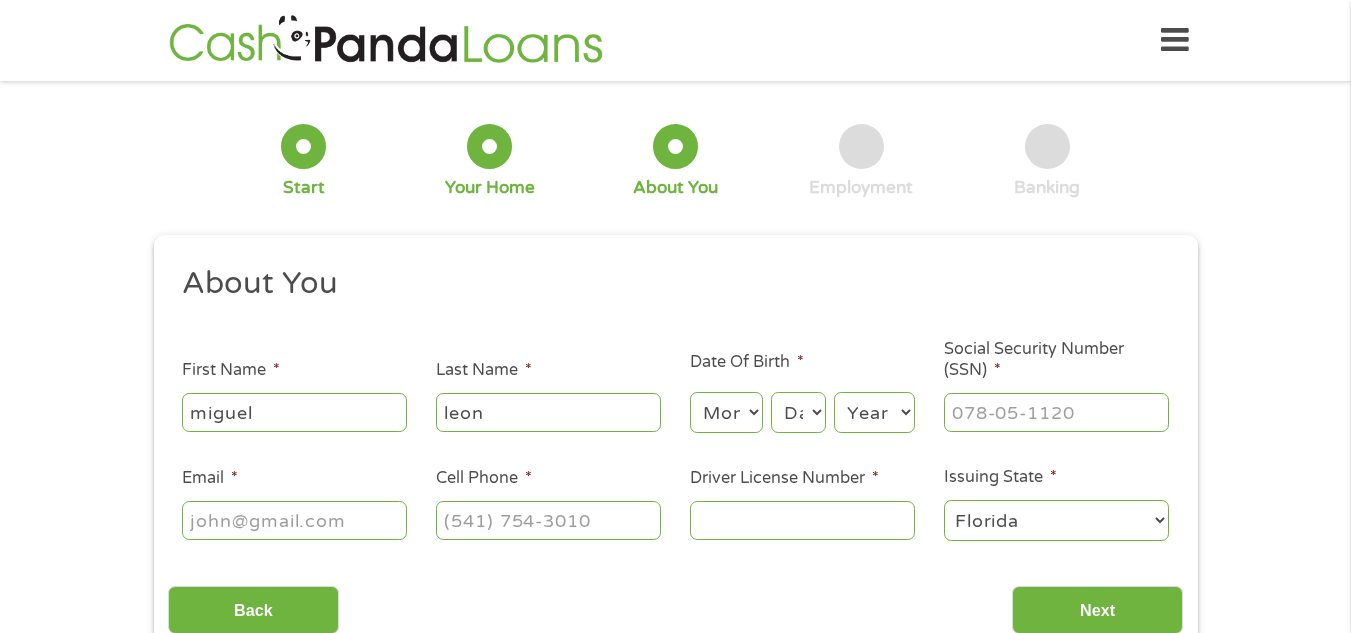 type on "leon" 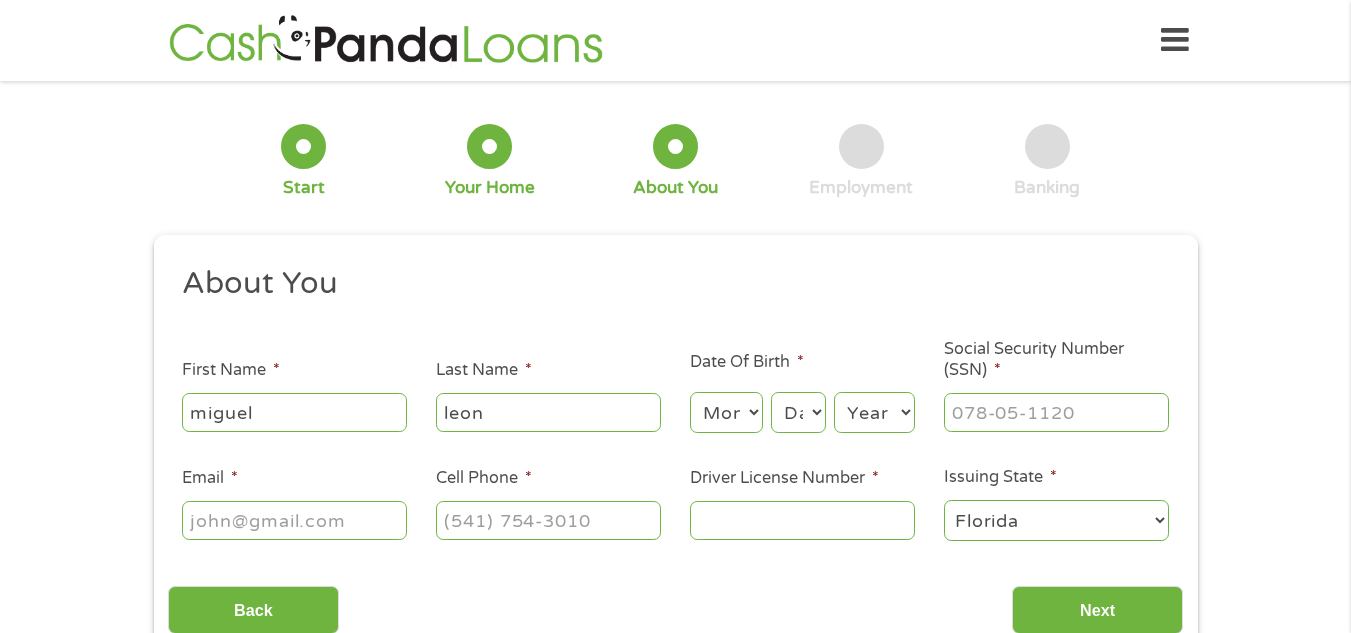 select on "9" 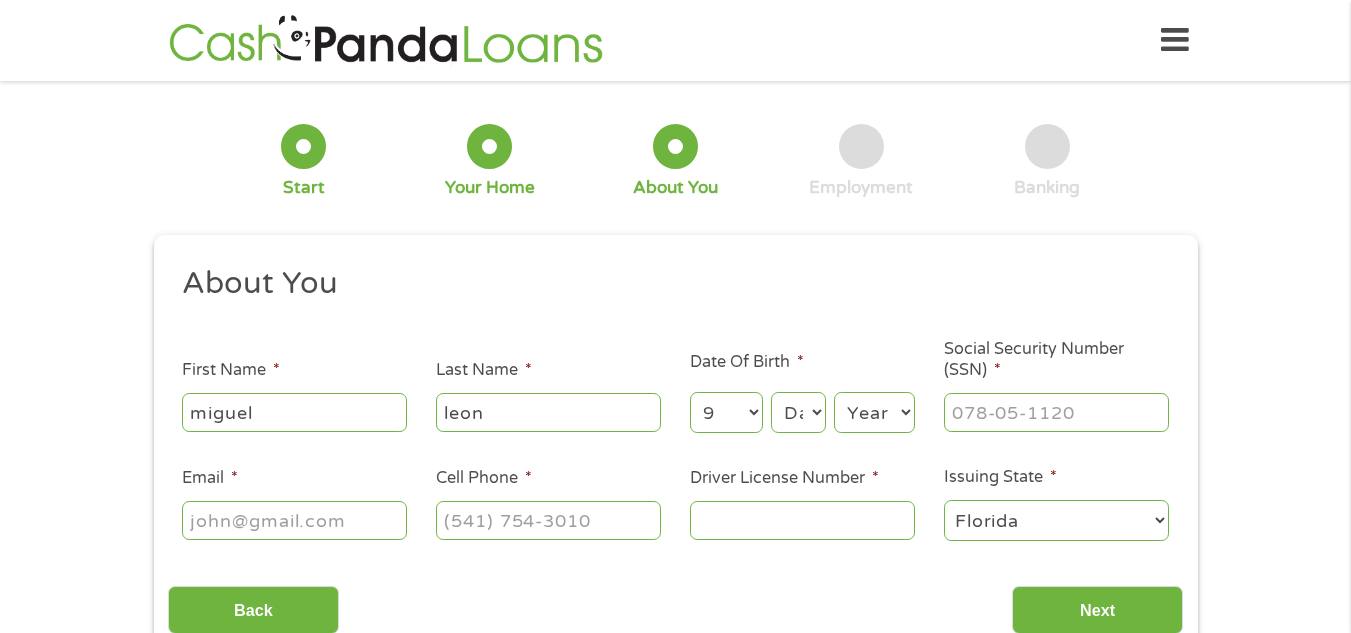 click on "Month 1 2 3 4 5 6 7 8 9 10 11 12" at bounding box center [726, 412] 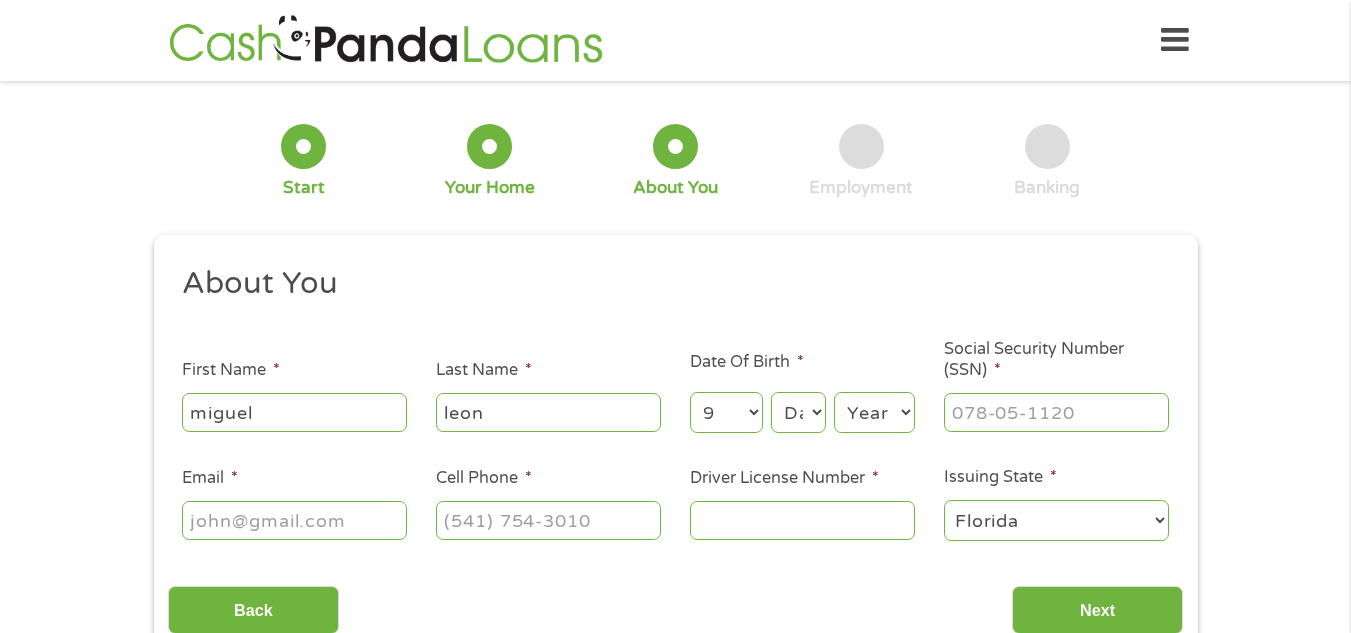 click on "Day 1 2 3 4 5 6 7 8 9 10 11 12 13 14 15 16 17 18 19 20 21 22 23 24 25 26 27 28 29 30 31" at bounding box center (798, 412) 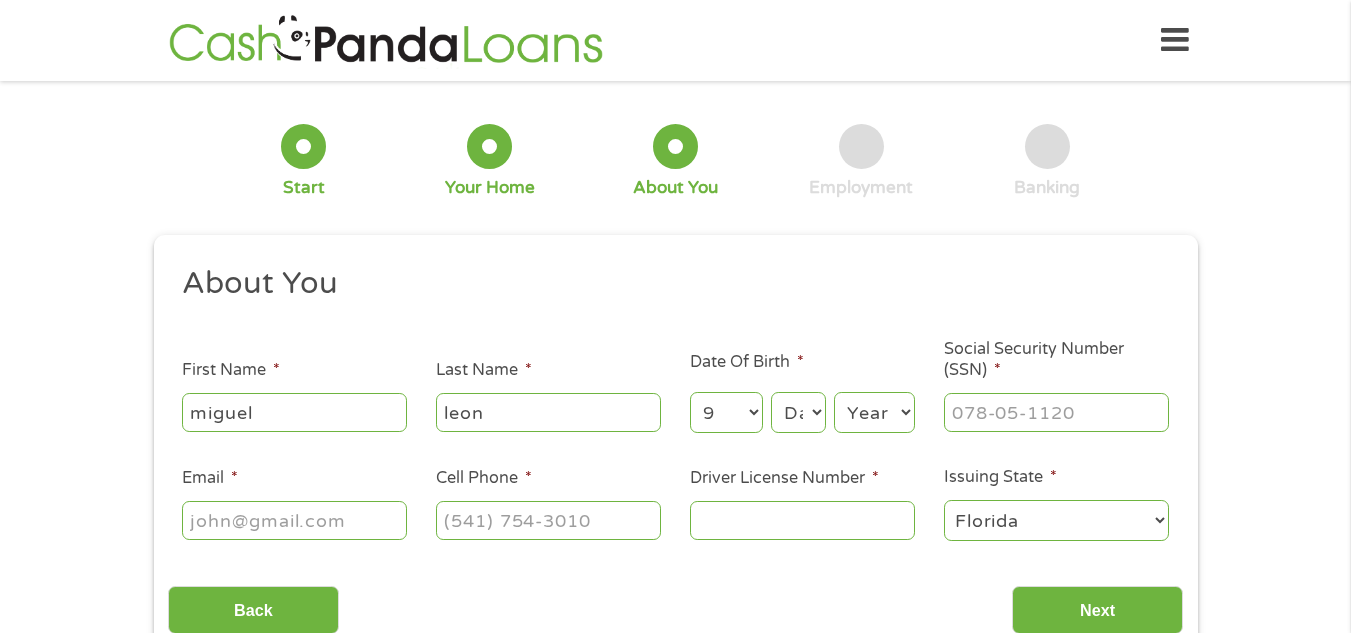 select on "13" 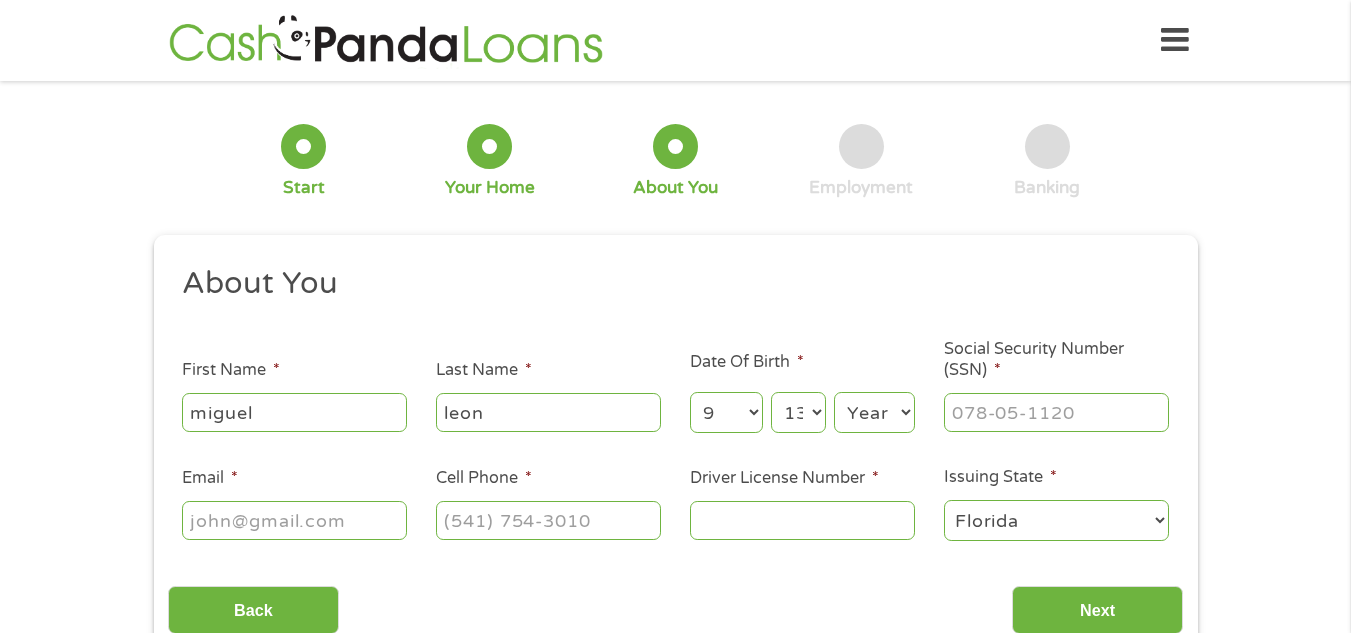 click on "Day 1 2 3 4 5 6 7 8 9 10 11 12 13 14 15 16 17 18 19 20 21 22 23 24 25 26 27 28 29 30 31" at bounding box center [798, 412] 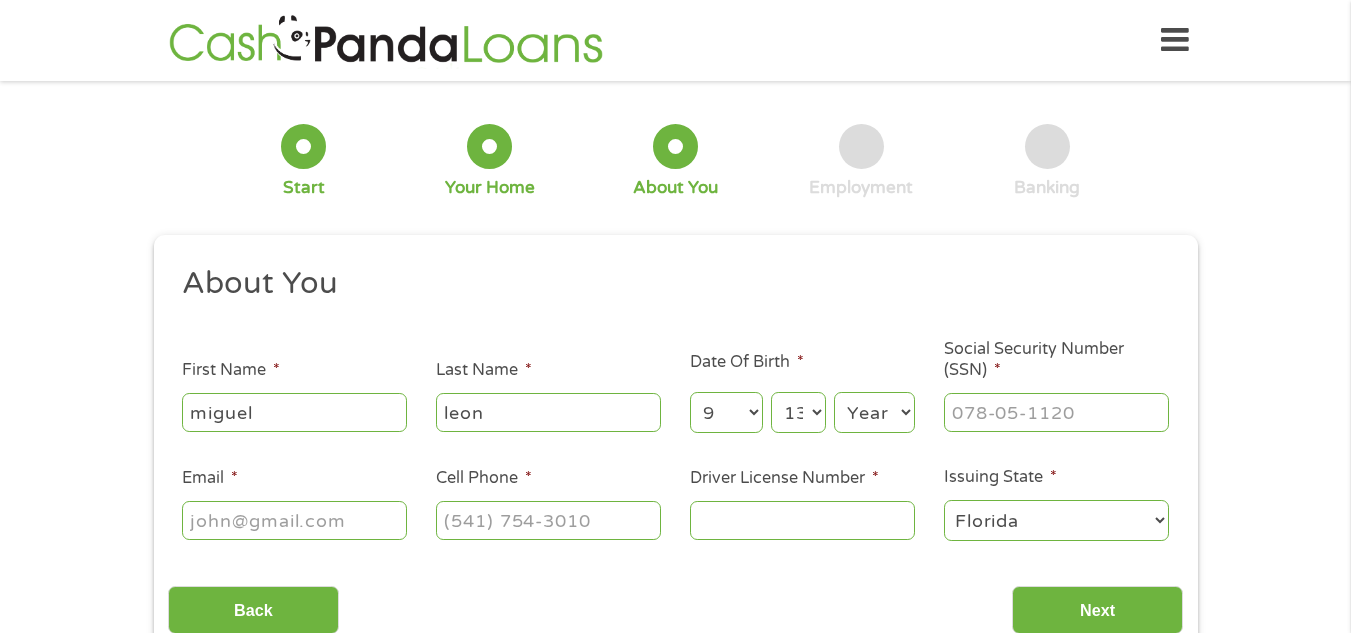 select on "1997" 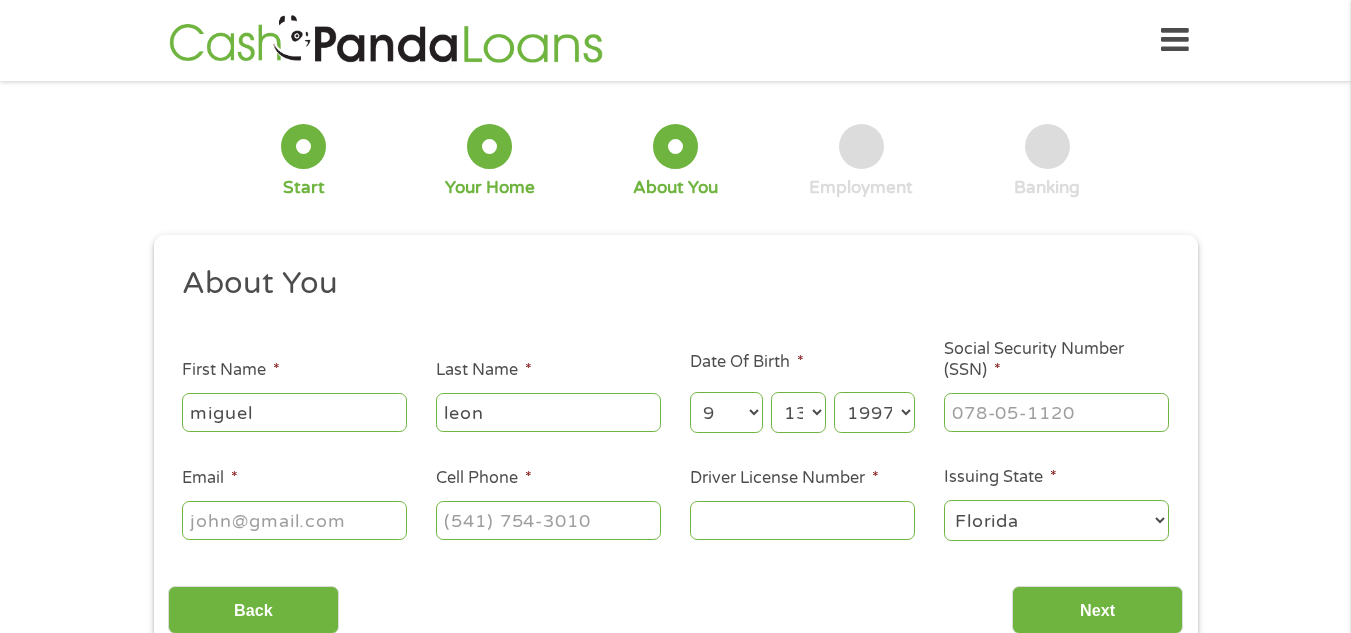 click on "Year 2007 2006 2005 2004 2003 2002 2001 2000 1999 1998 1997 1996 1995 1994 1993 1992 1991 1990 1989 1988 1987 1986 1985 1984 1983 1982 1981 1980 1979 1978 1977 1976 1975 1974 1973 1972 1971 1970 1969 1968 1967 1966 1965 1964 1963 1962 1961 1960 1959 1958 1957 1956 1955 1954 1953 1952 1951 1950 1949 1948 1947 1946 1945 1944 1943 1942 1941 1940 1939 1938 1937 1936 1935 1934 1933 1932 1931 1930 1929 1928 1927 1926 1925 1924 1923 1922 1921 1920" at bounding box center (874, 412) 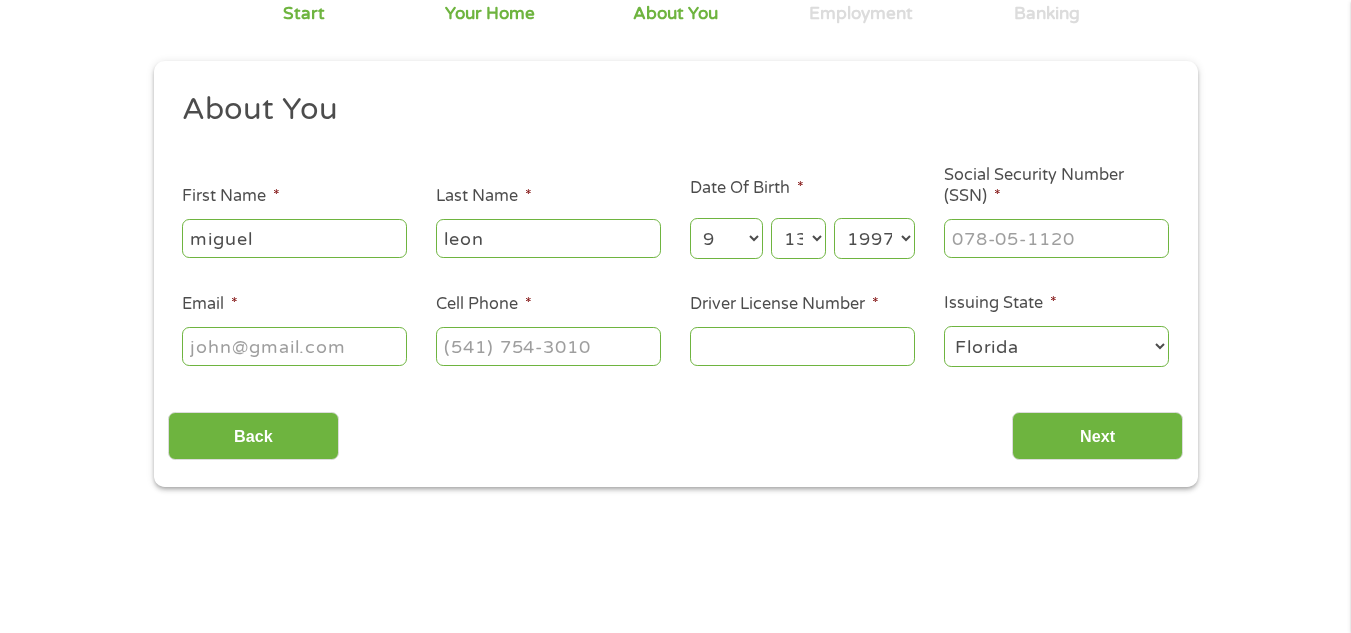 scroll, scrollTop: 194, scrollLeft: 0, axis: vertical 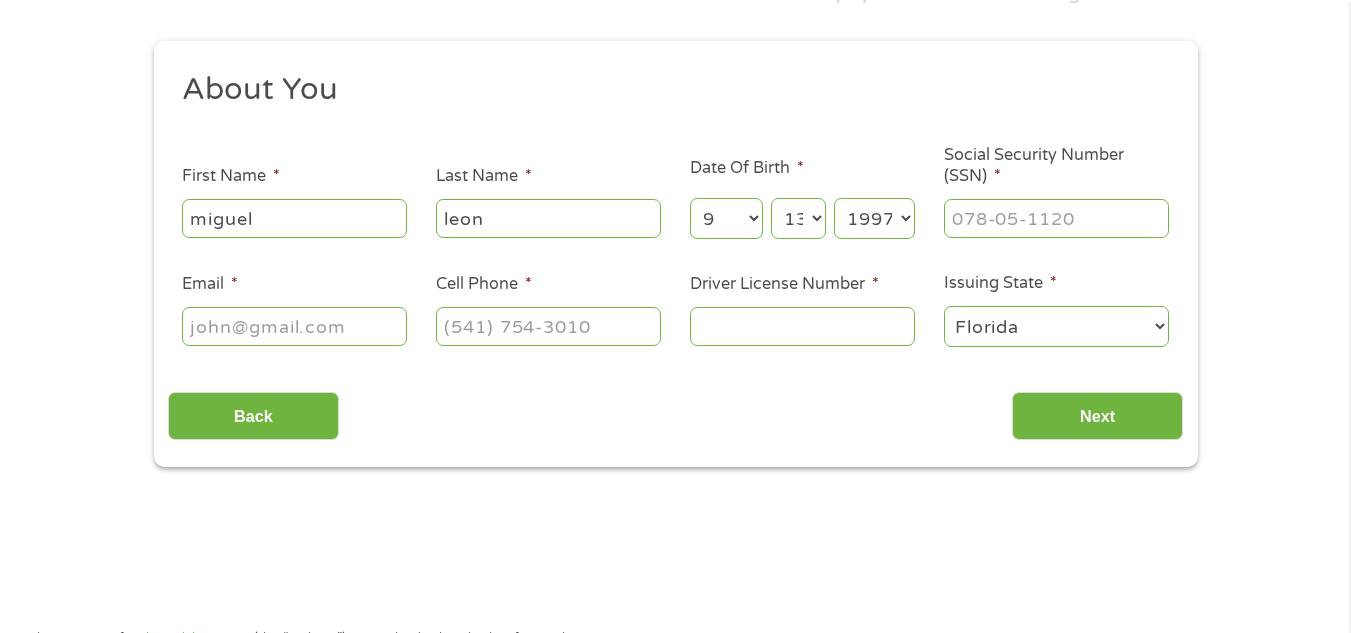 click on "Email *" at bounding box center (294, 326) 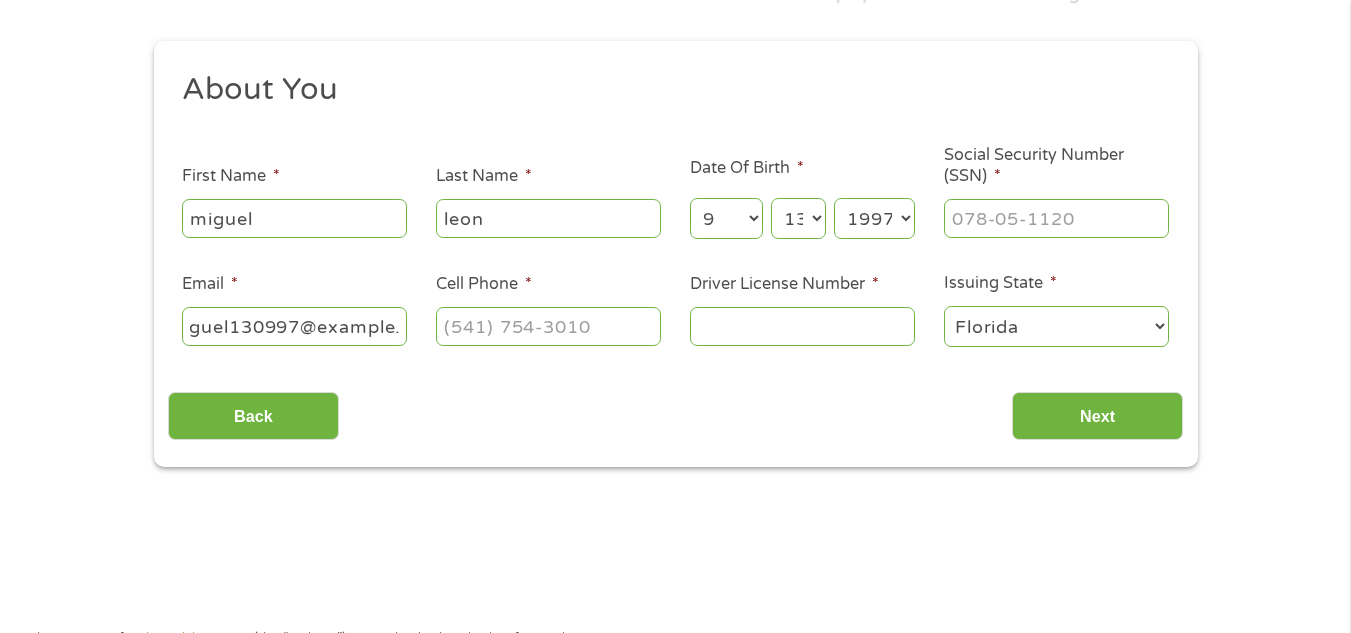 scroll, scrollTop: 0, scrollLeft: 45, axis: horizontal 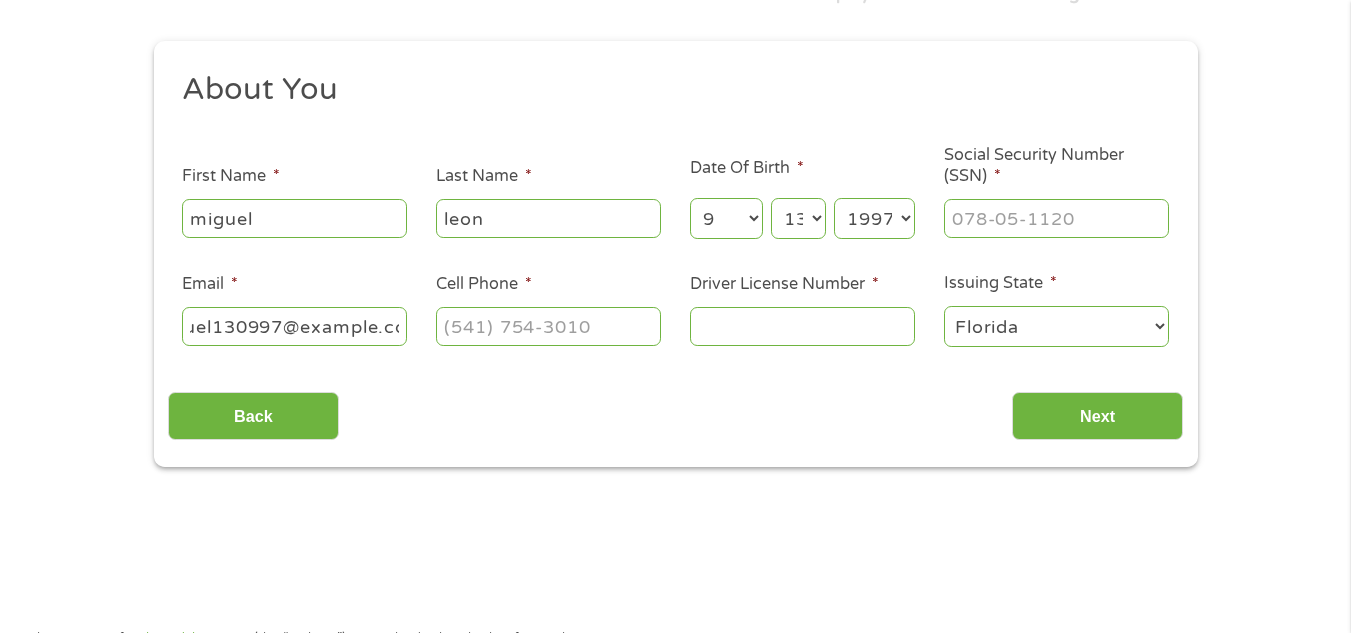 type on "miguel130997@example.com" 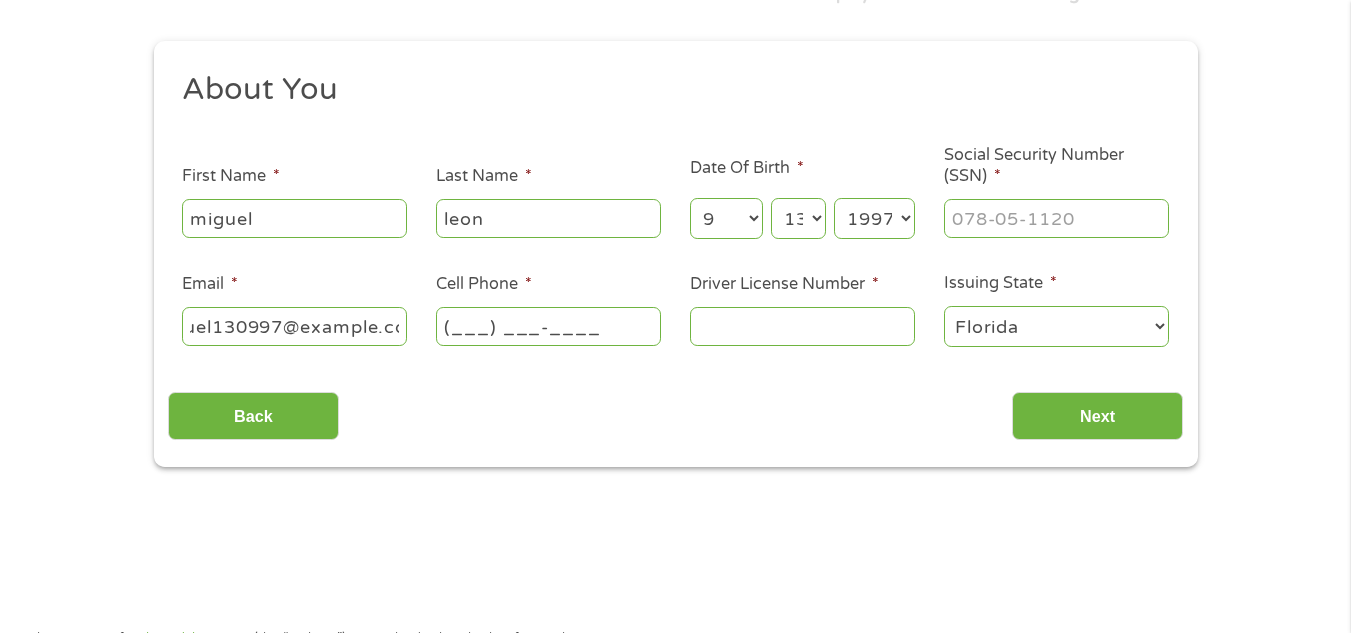 scroll, scrollTop: 0, scrollLeft: 0, axis: both 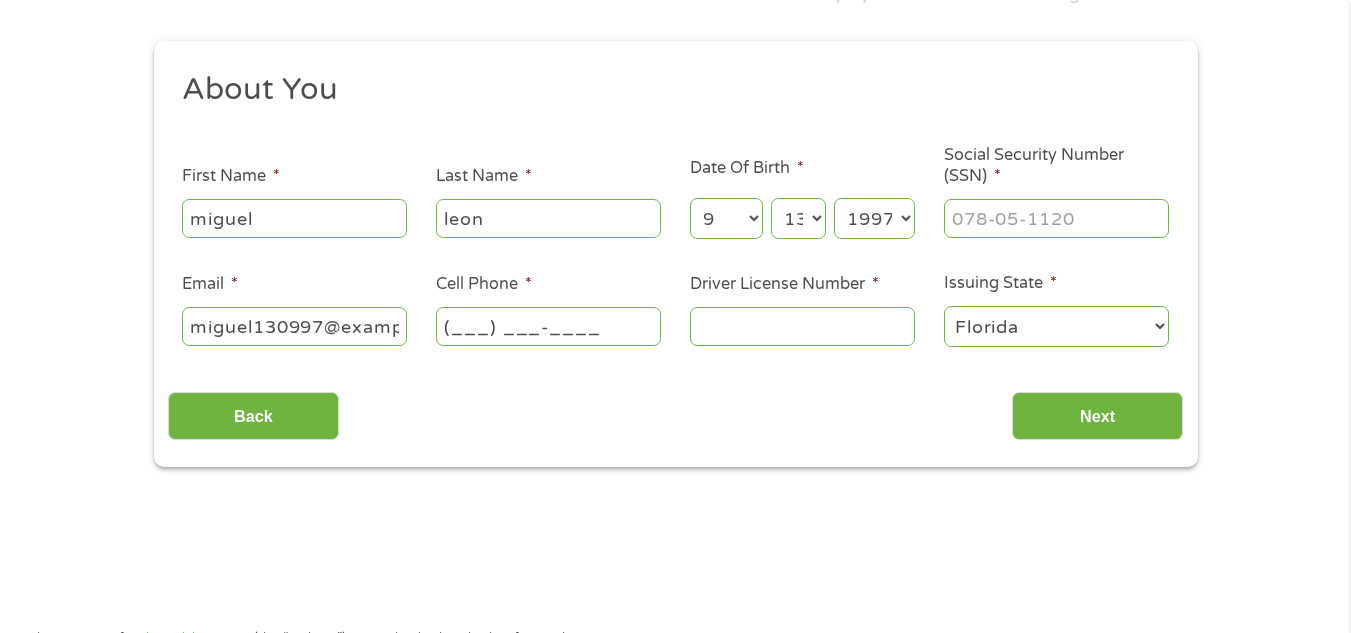 click on "(___) ___-____" at bounding box center [548, 326] 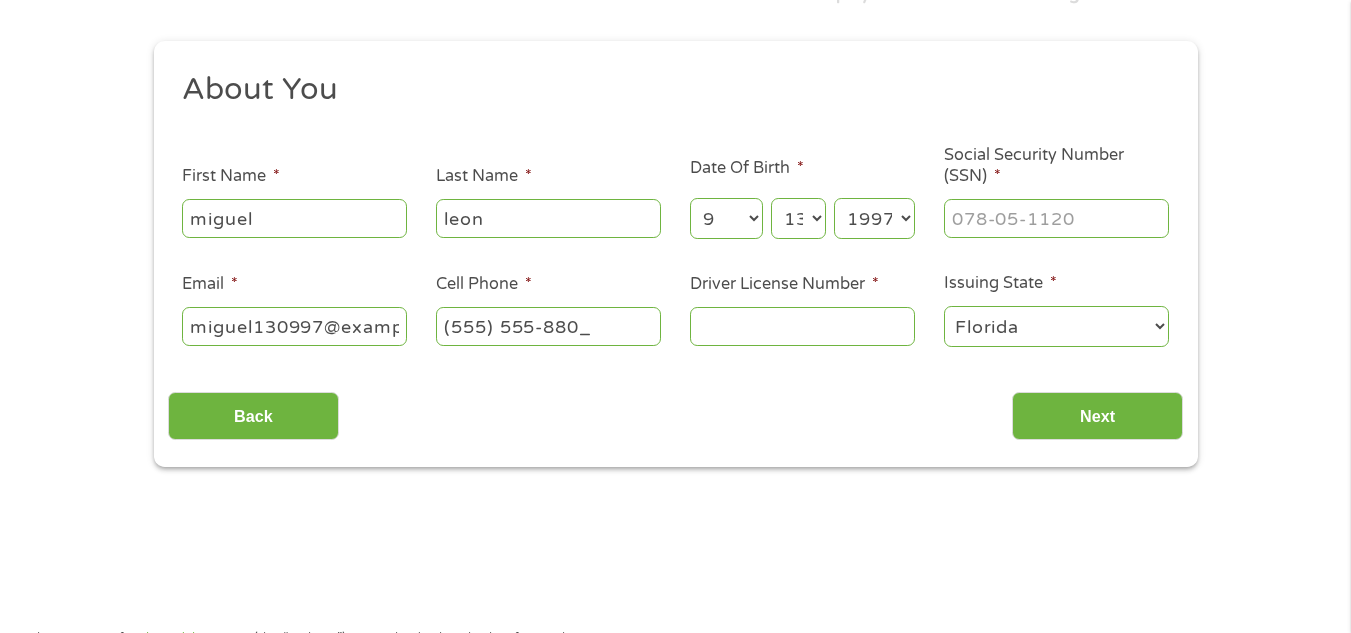 type on "Contact us at [PHONE]" 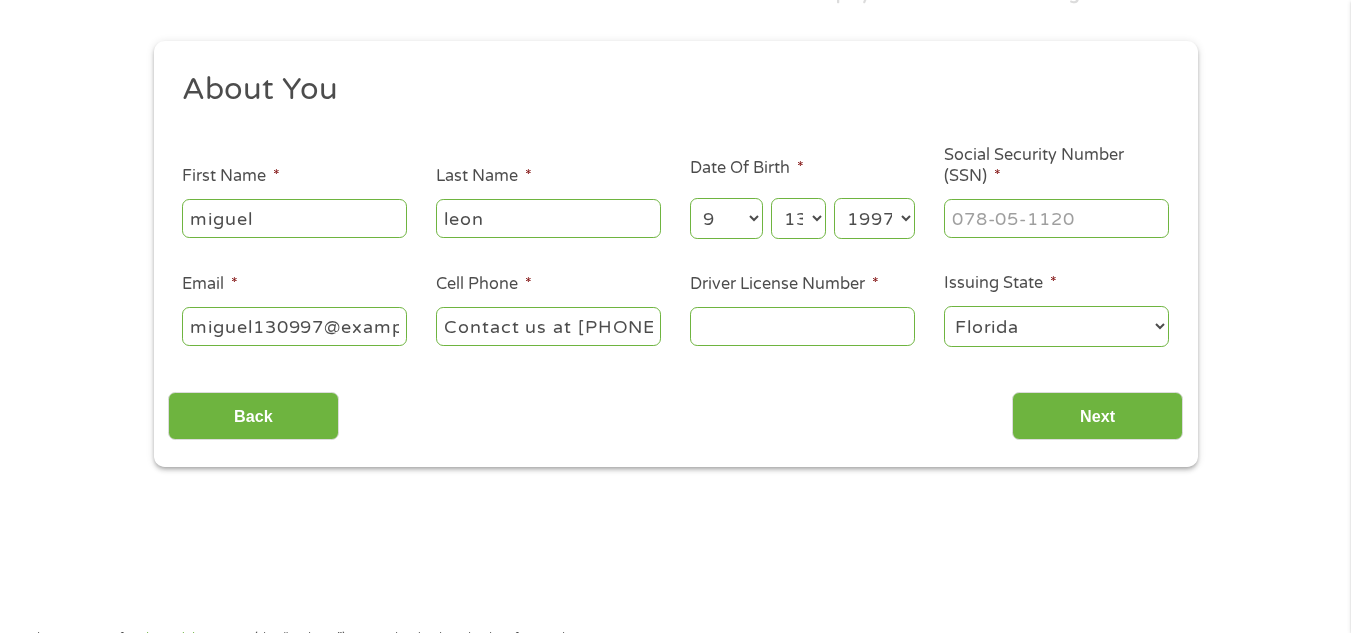 click on "Driver License Number *" at bounding box center [802, 326] 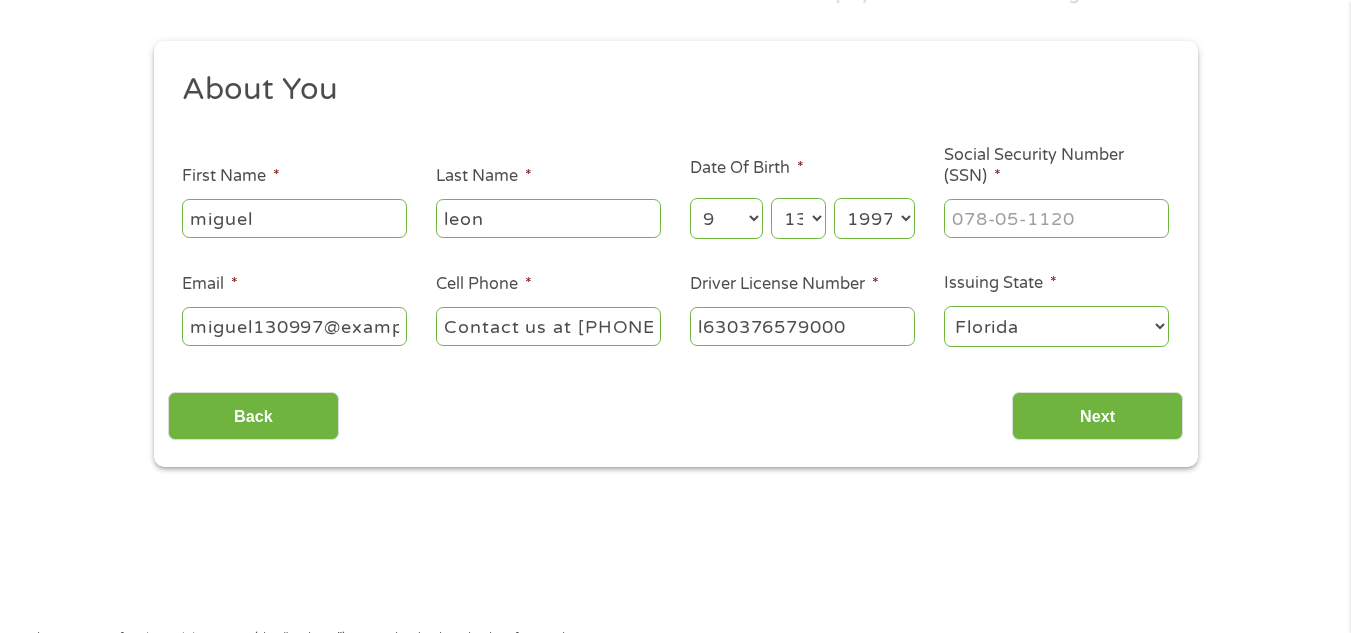 type on "l630376579000" 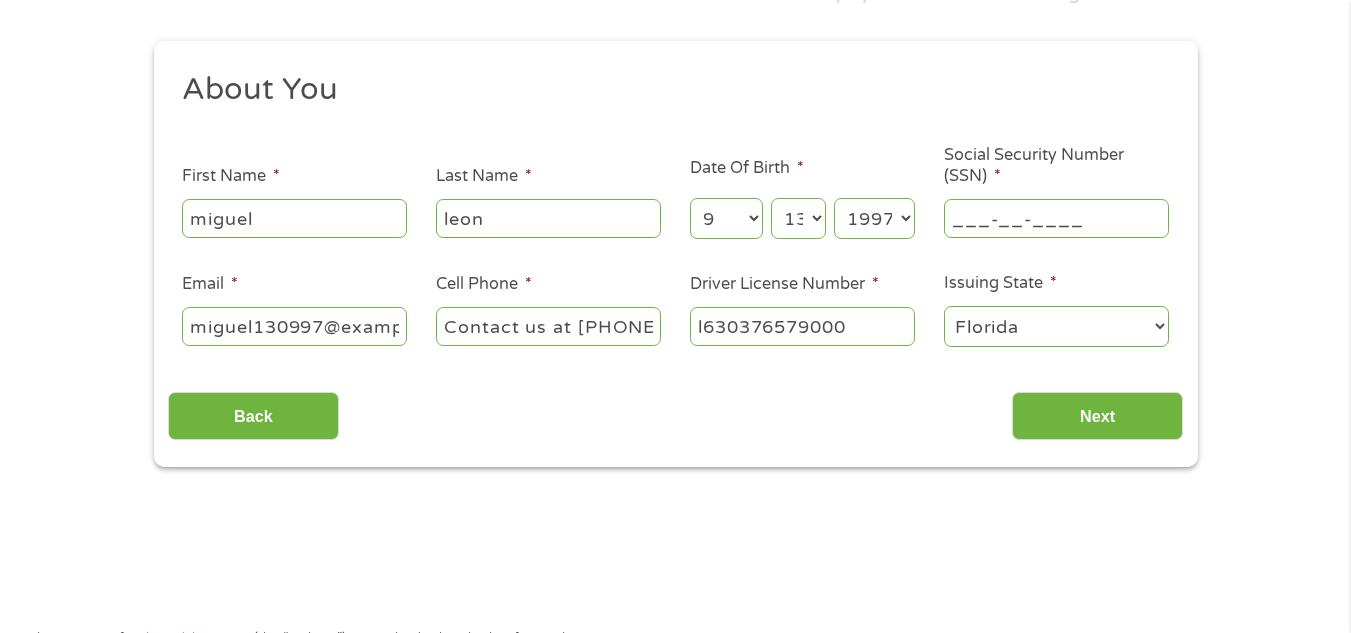 click on "___-__-____" at bounding box center [1056, 218] 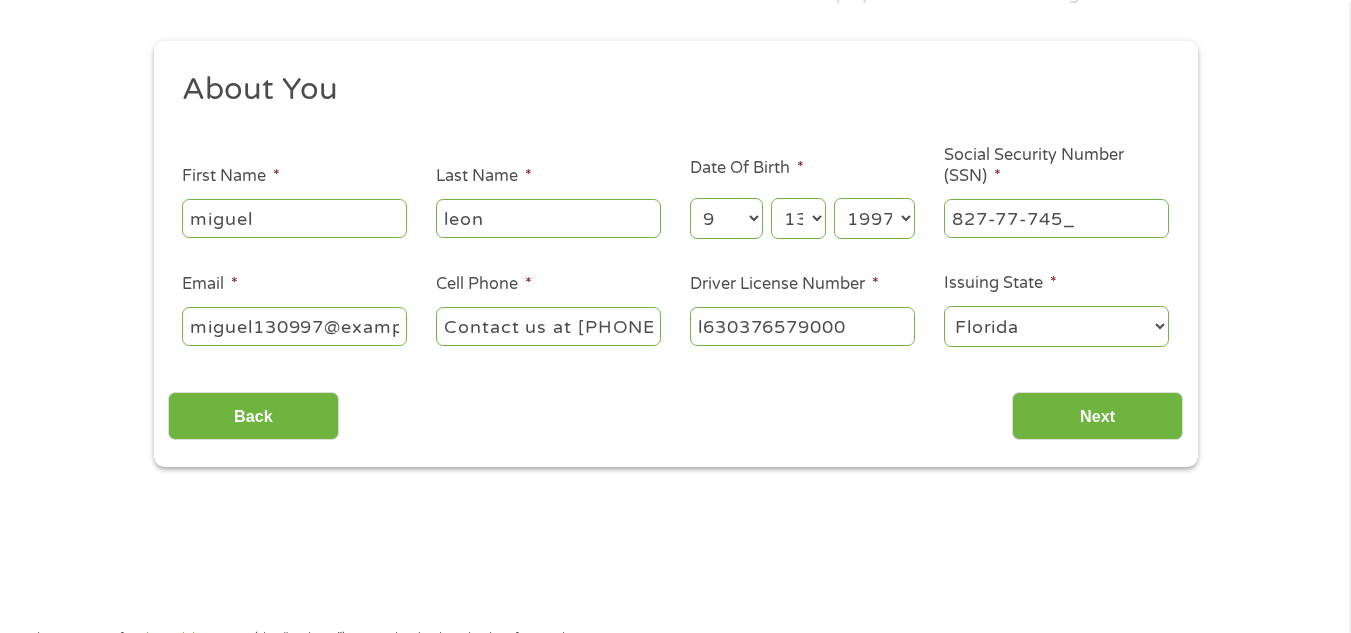 type on "827-77-7457" 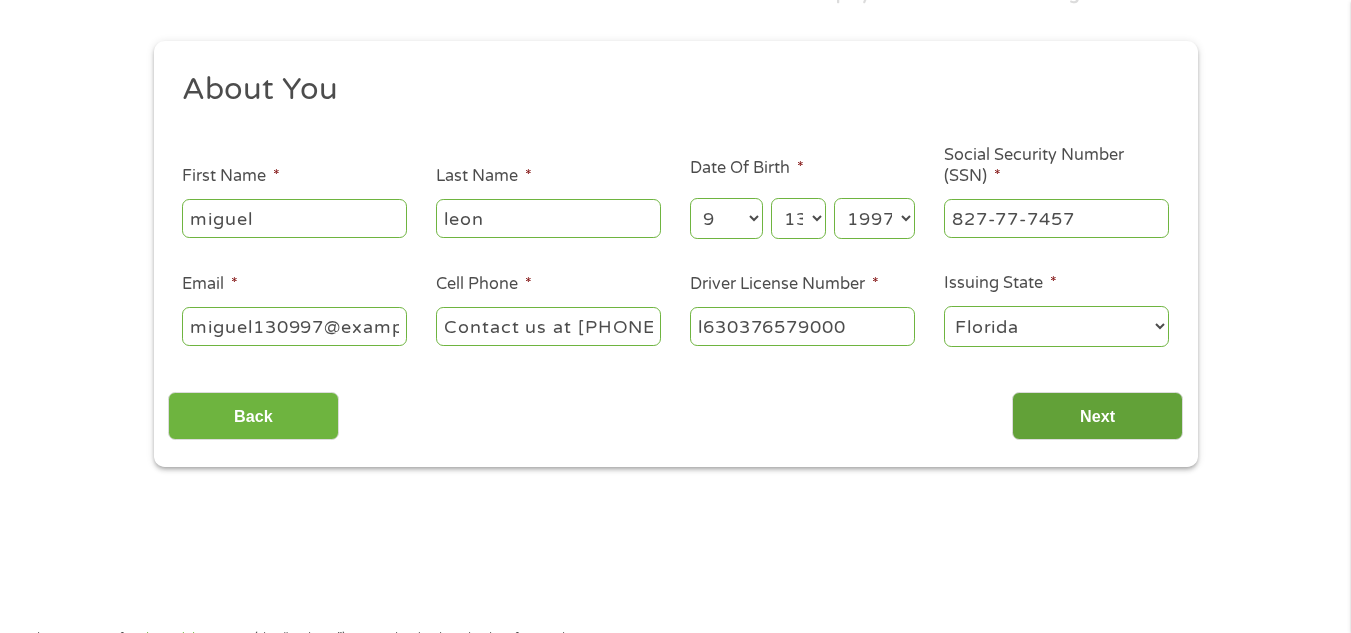 click on "Next" at bounding box center [1097, 416] 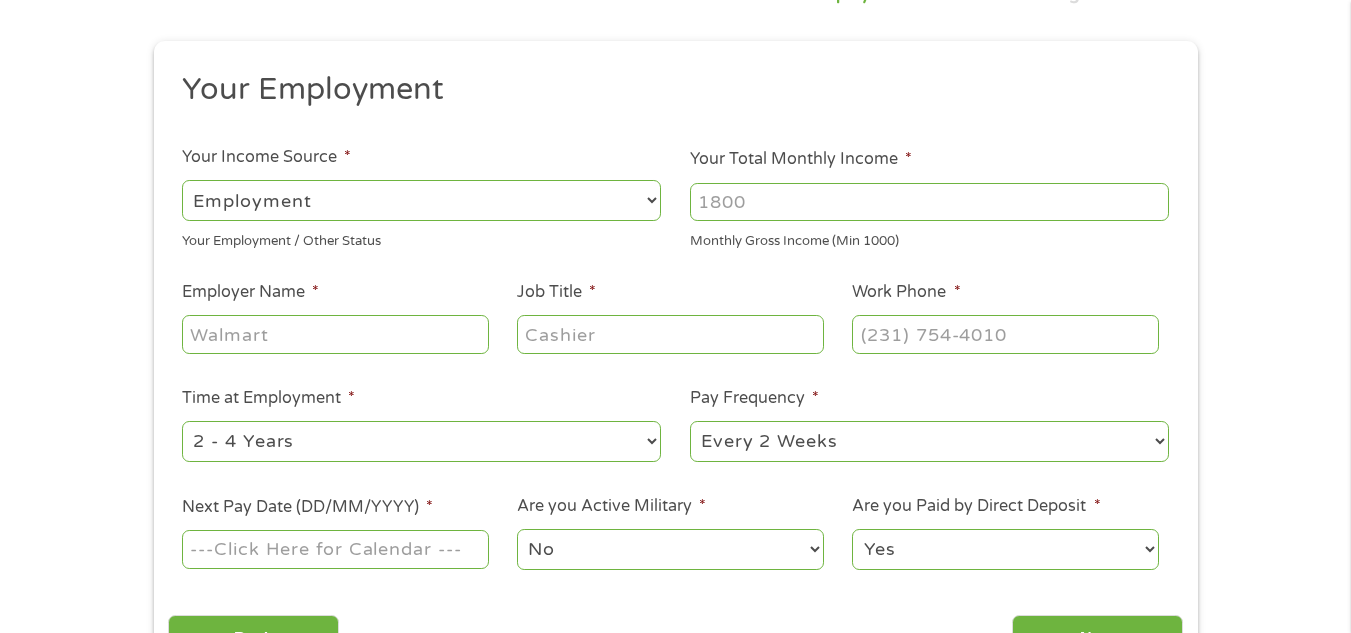 scroll, scrollTop: 8, scrollLeft: 8, axis: both 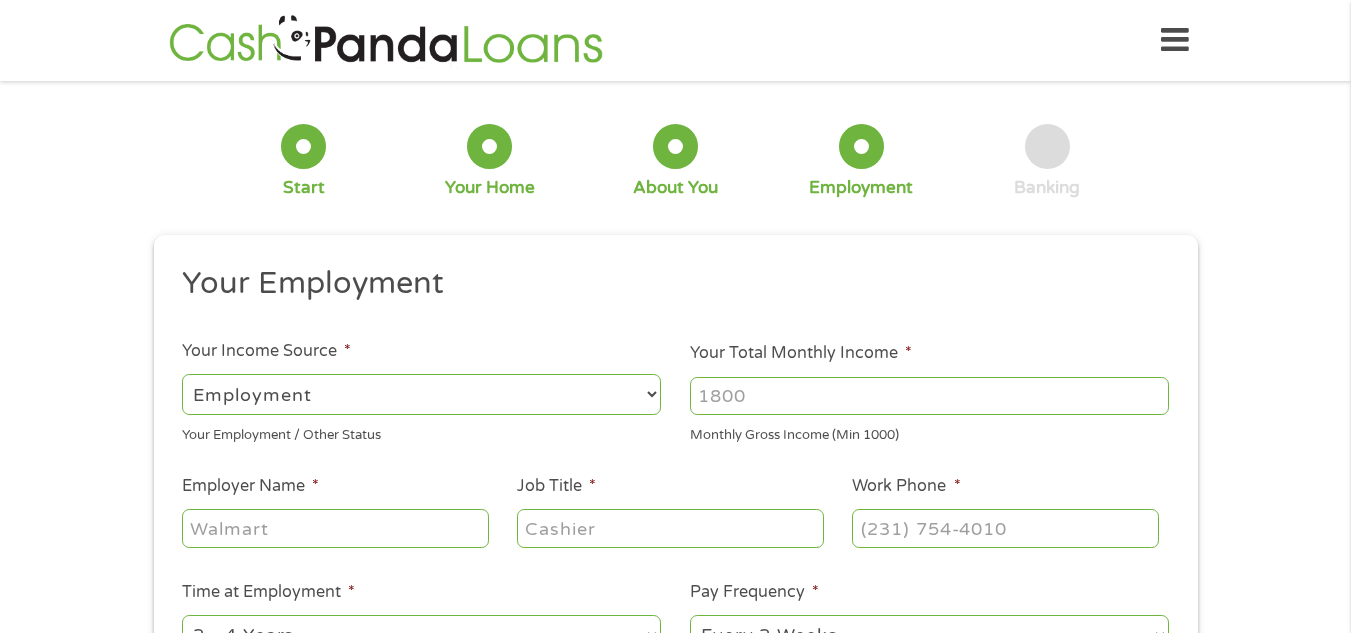 click on "--- Choose one --- Employment Self Employed Benefits" at bounding box center (421, 394) 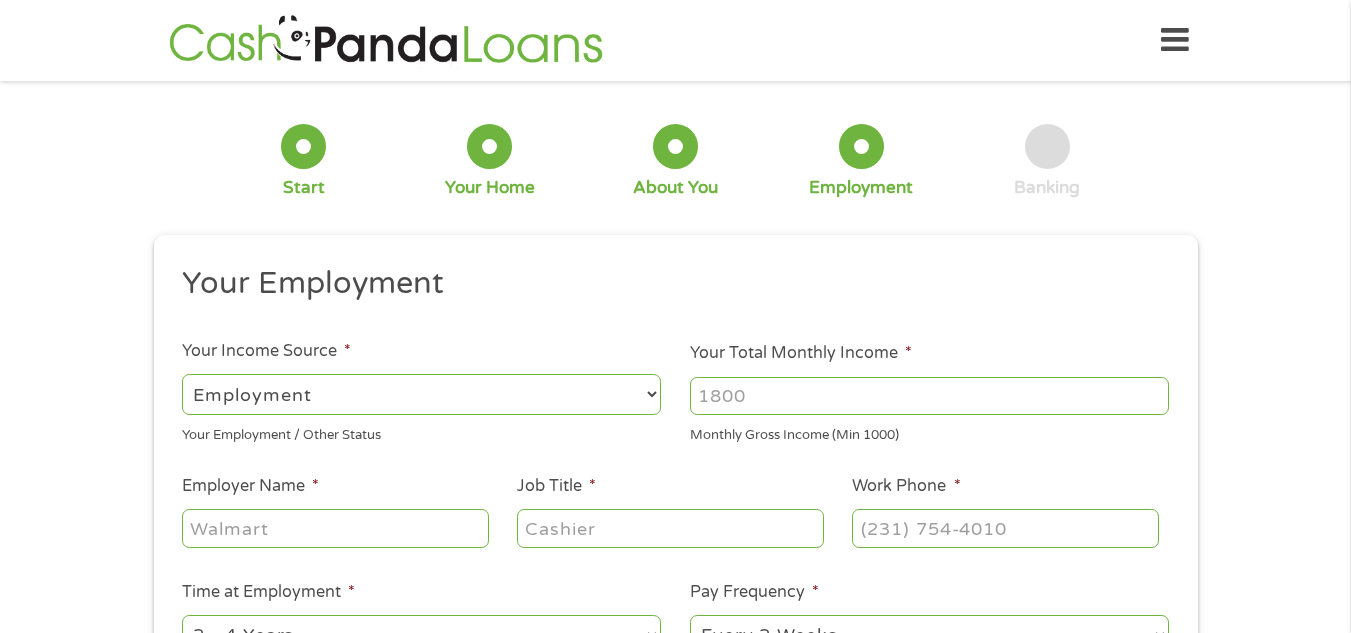 click on "--- Choose one --- Employment Self Employed Benefits" at bounding box center [421, 394] 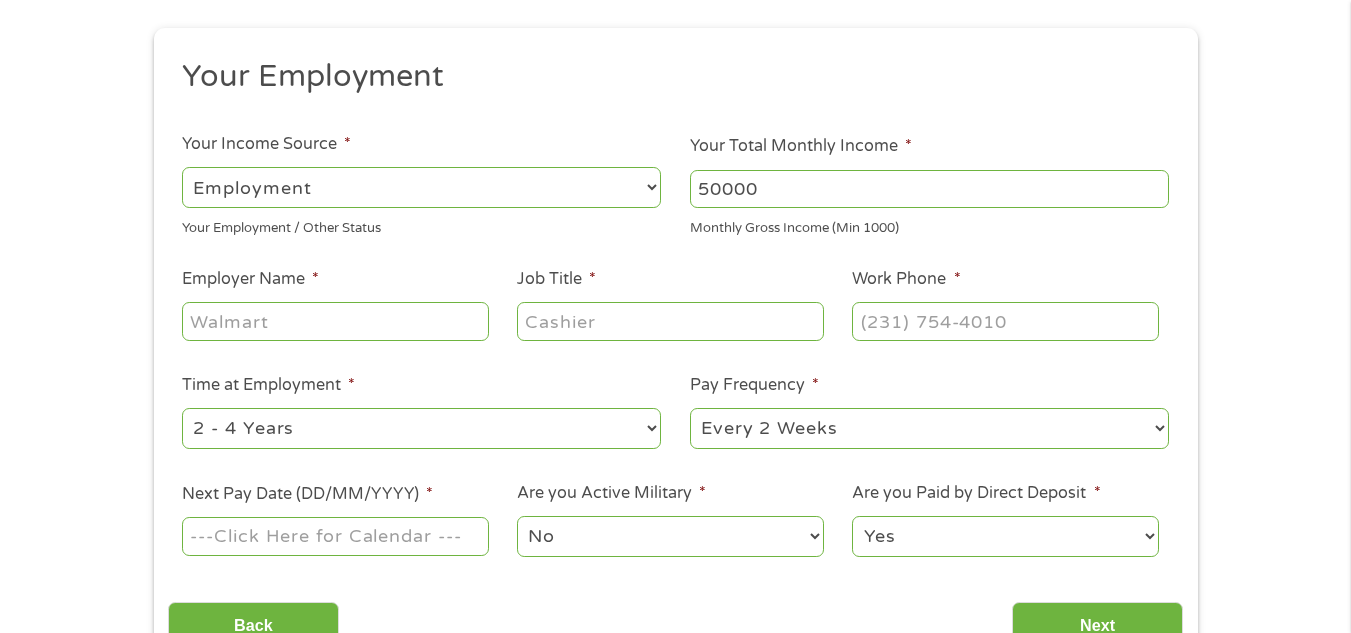 scroll, scrollTop: 249, scrollLeft: 0, axis: vertical 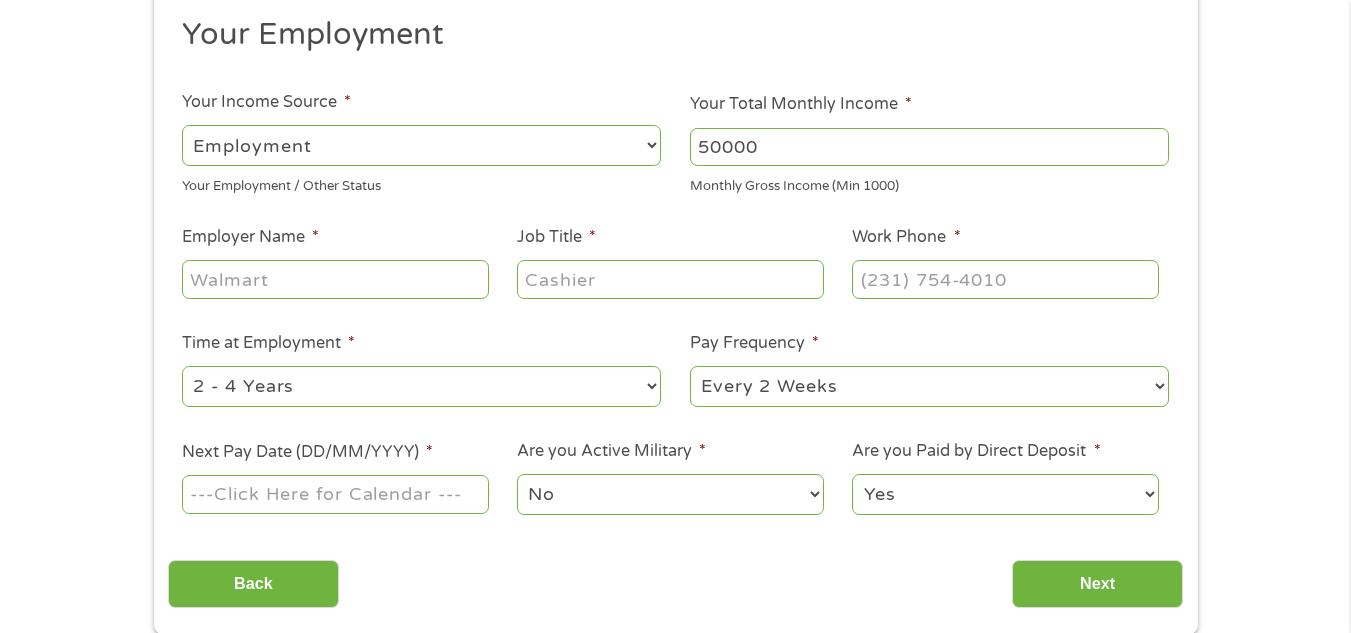type on "50000" 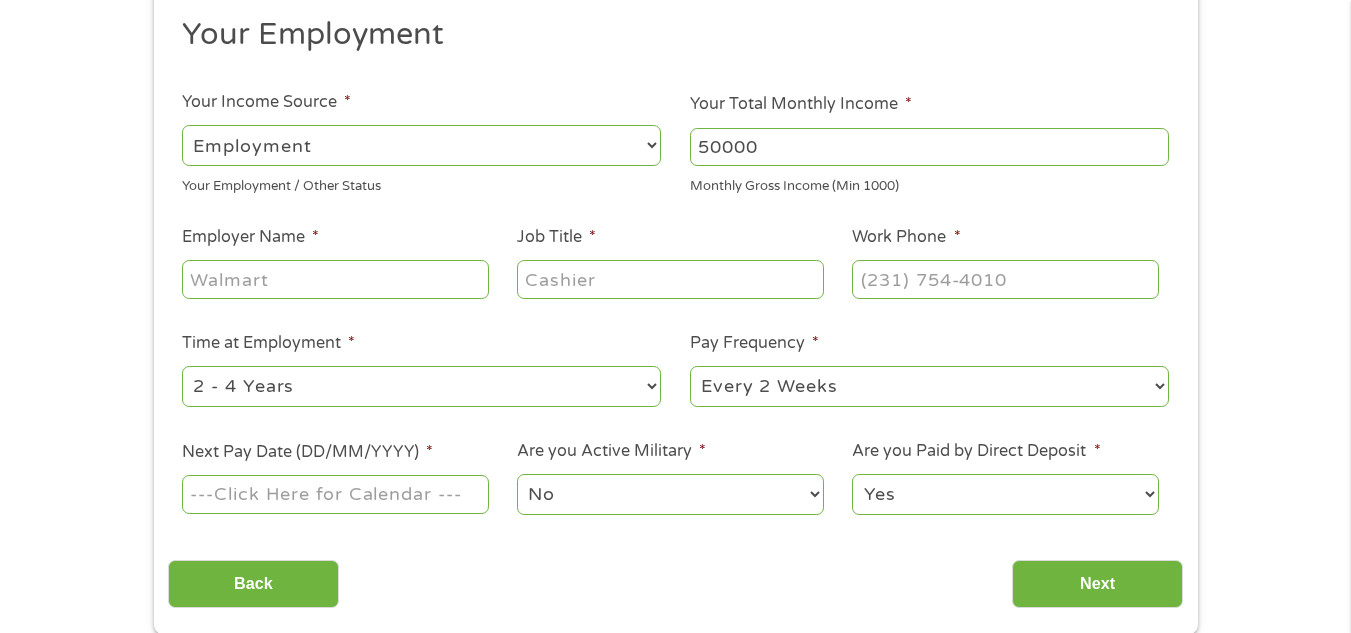 type on "a" 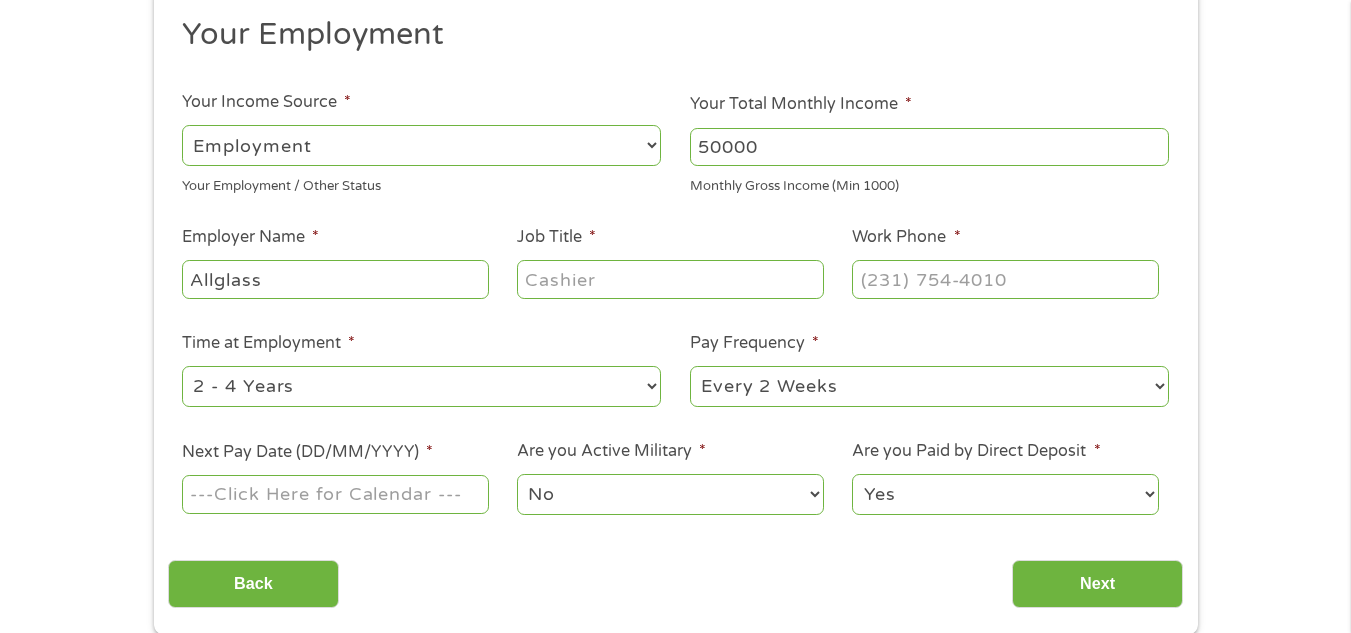 type on "Allglass" 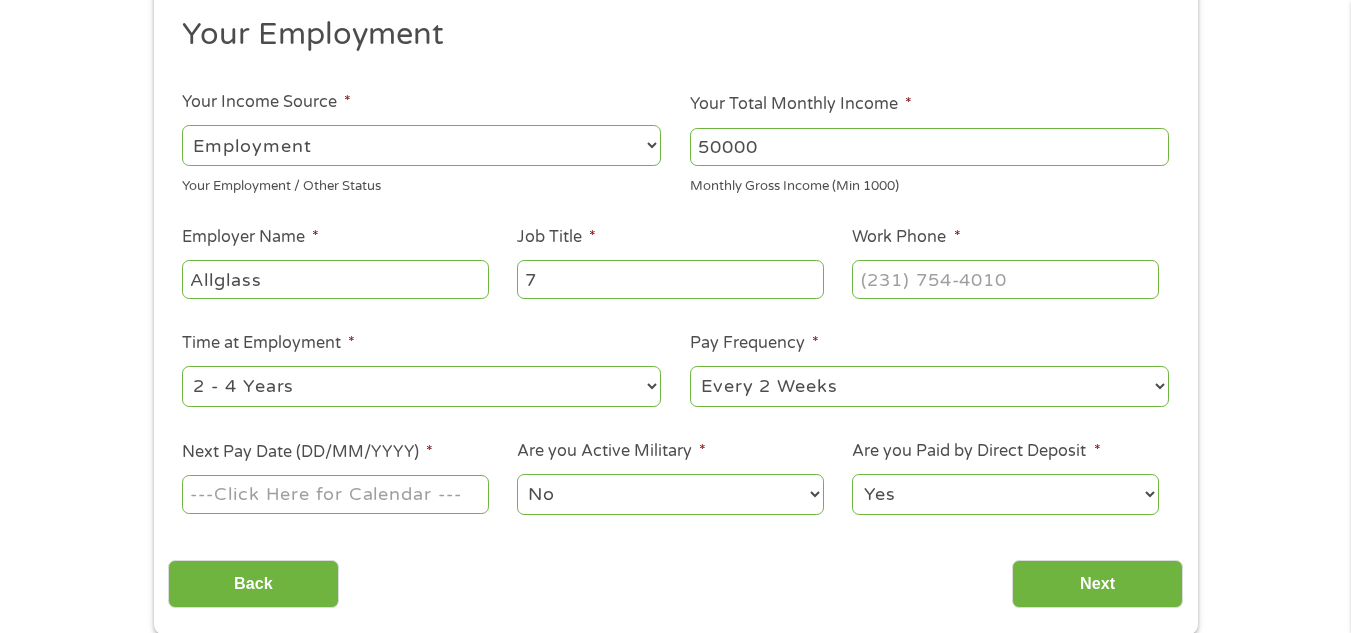 type on "7" 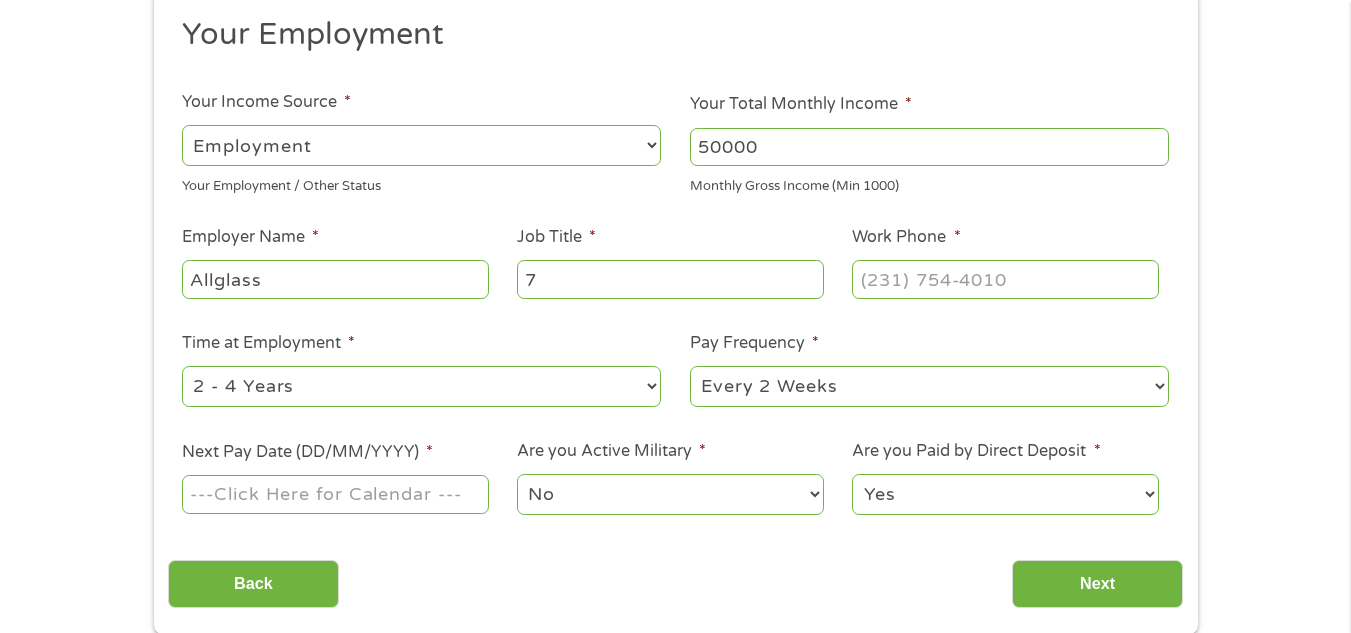 type on "Allglass" 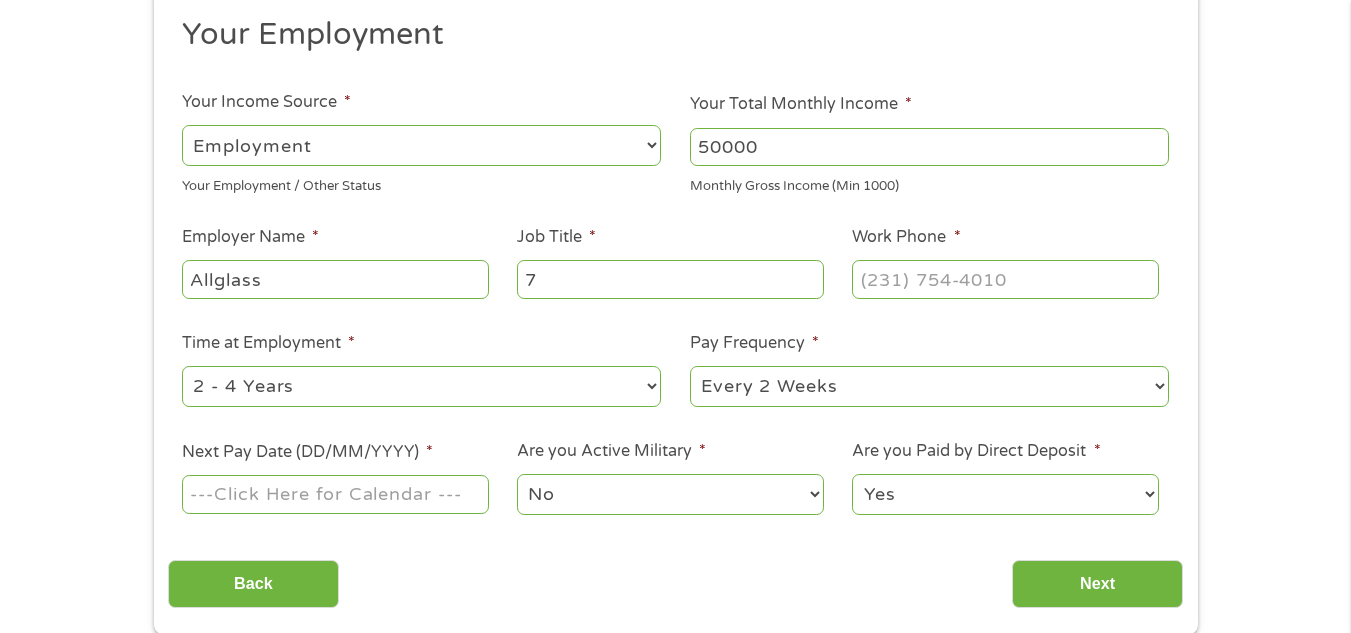 type on "(___) ___-____" 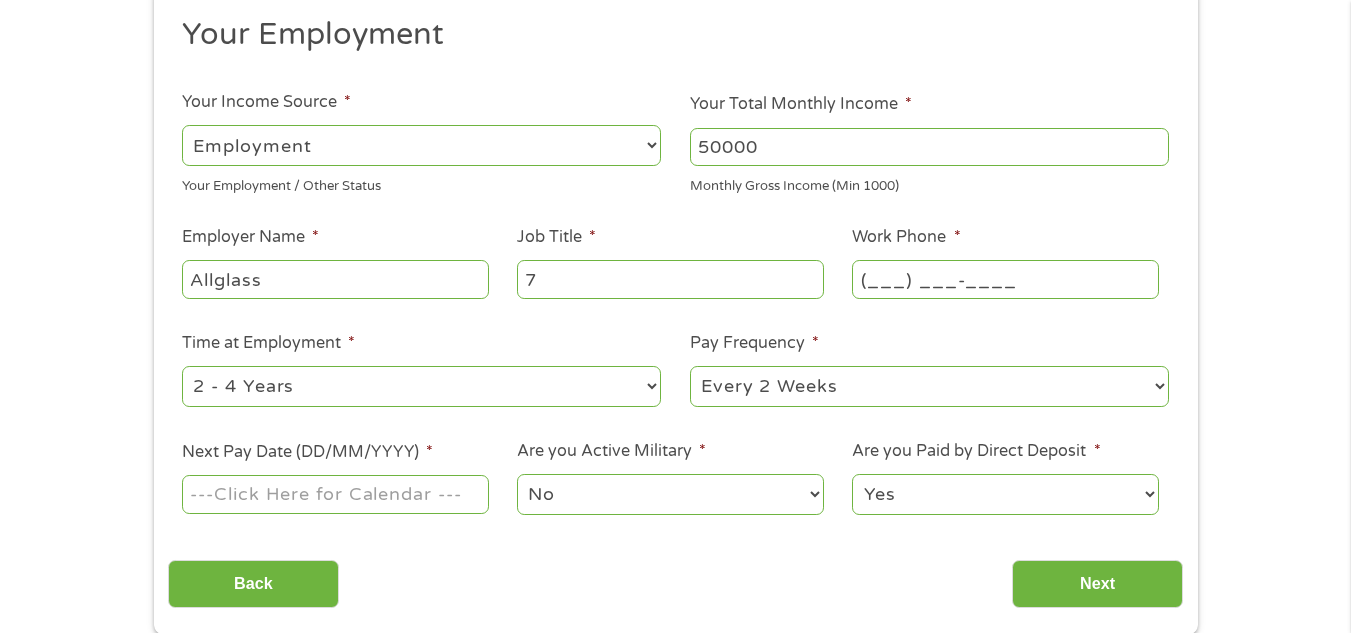 type 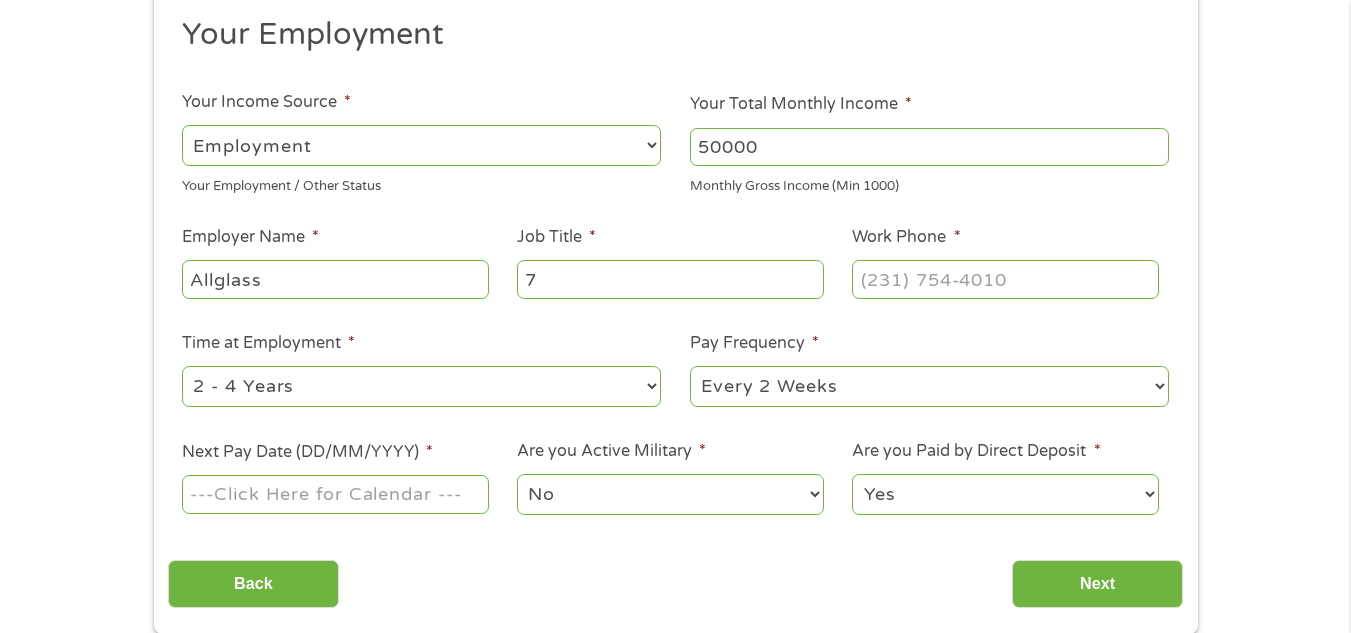 click on "Allglass" at bounding box center (335, 279) 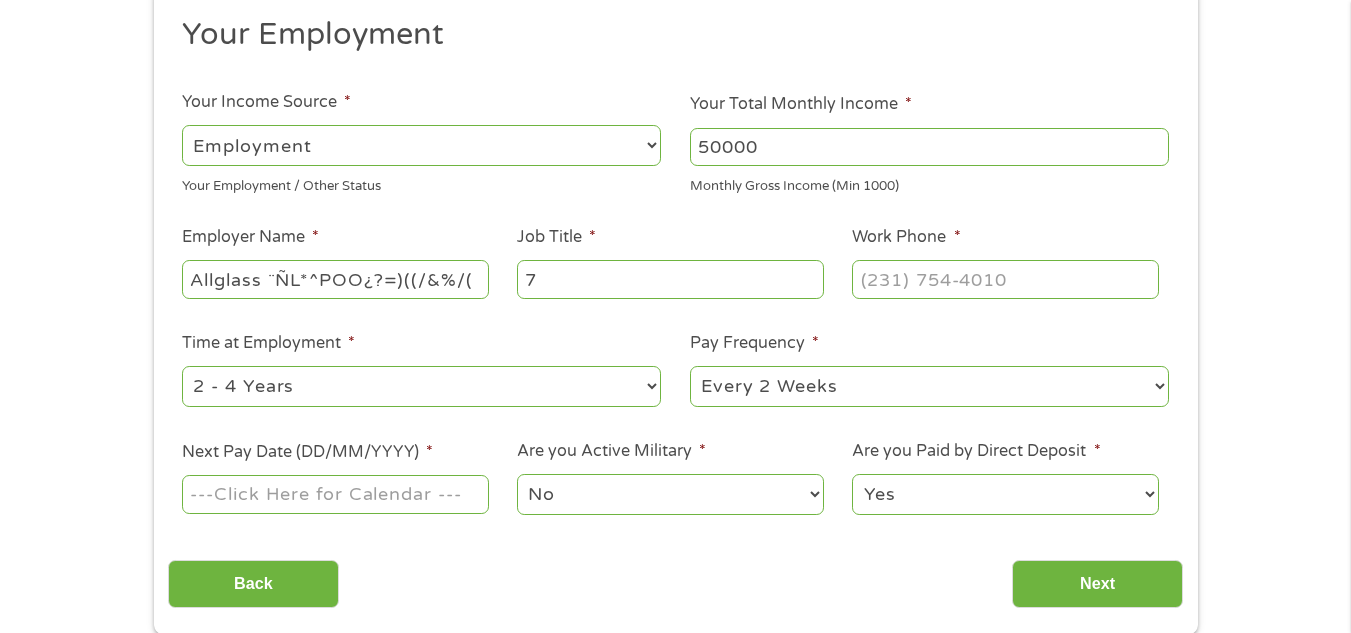 scroll, scrollTop: 0, scrollLeft: 0, axis: both 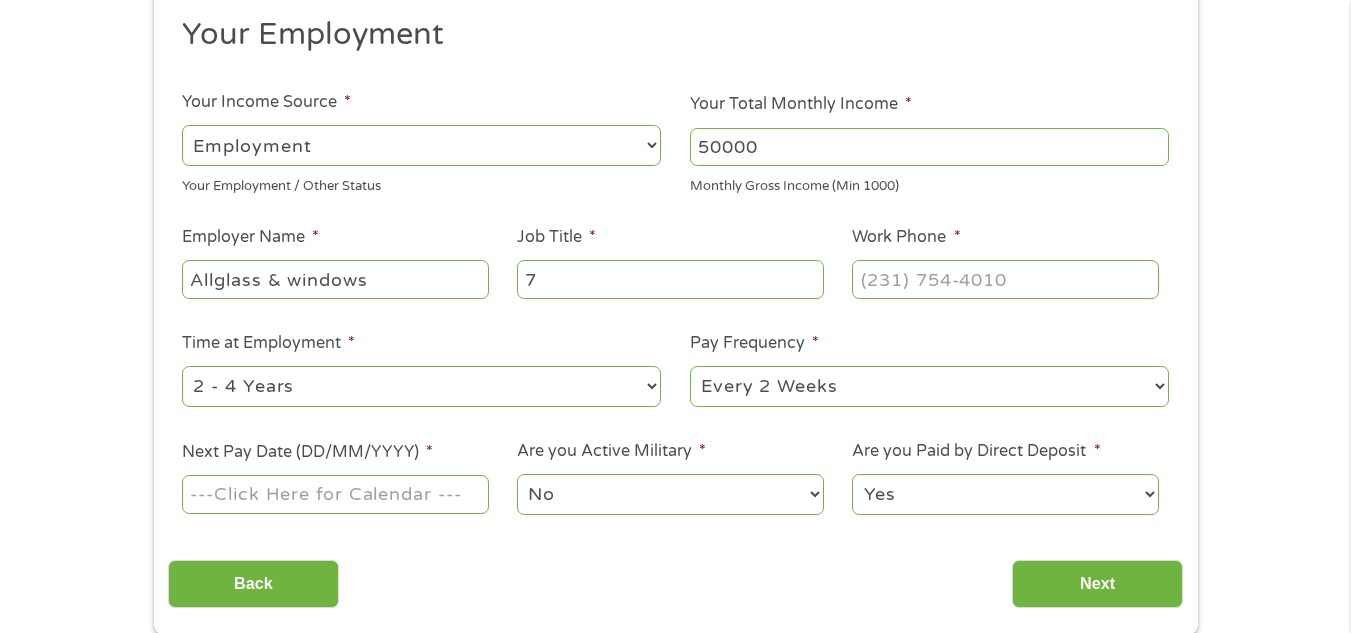 type on "Allglass & windows" 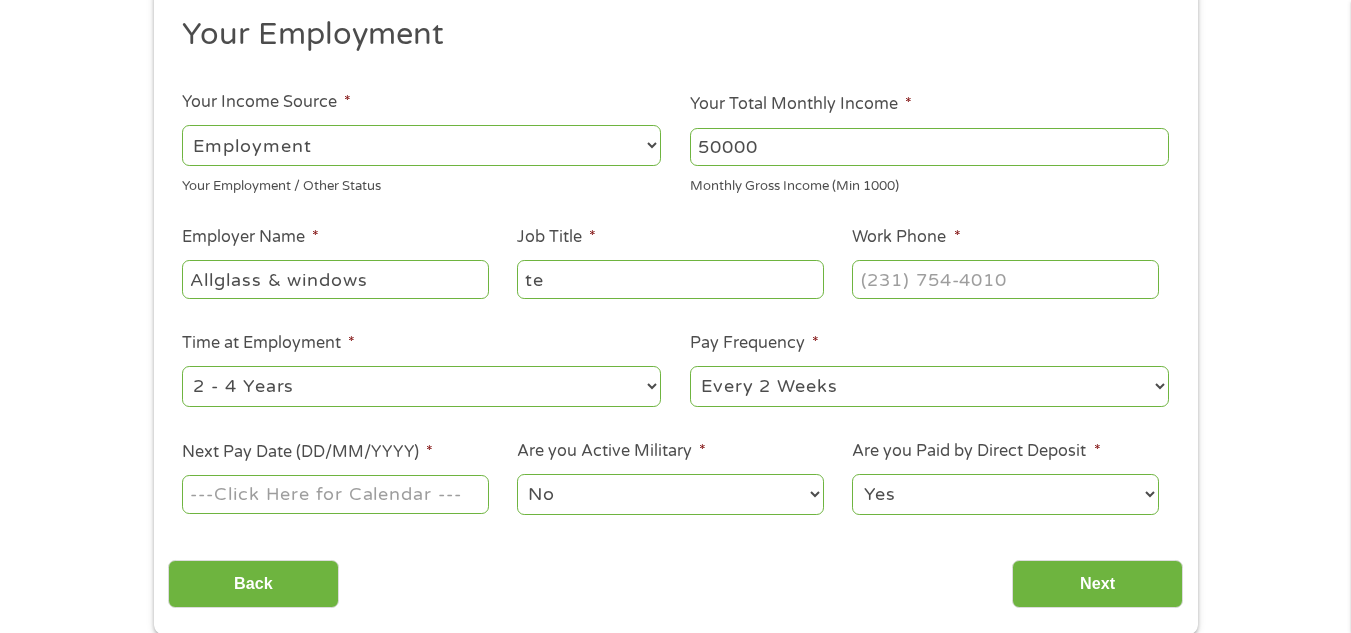 type on "t" 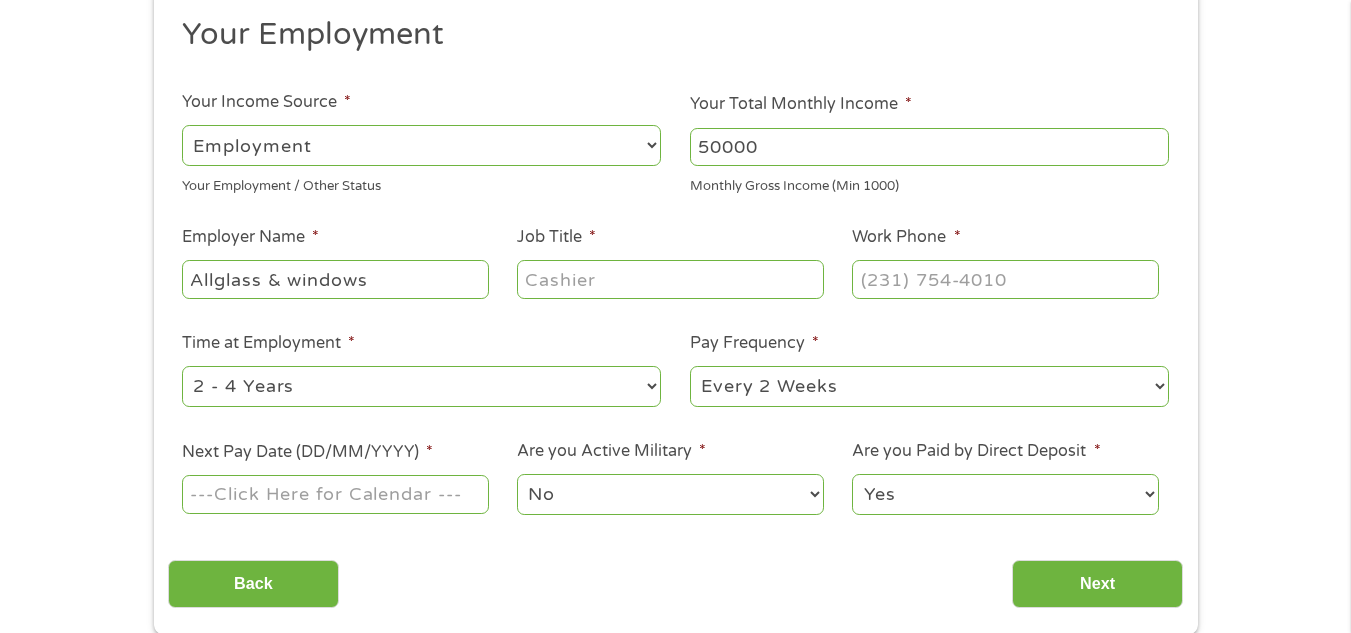 type 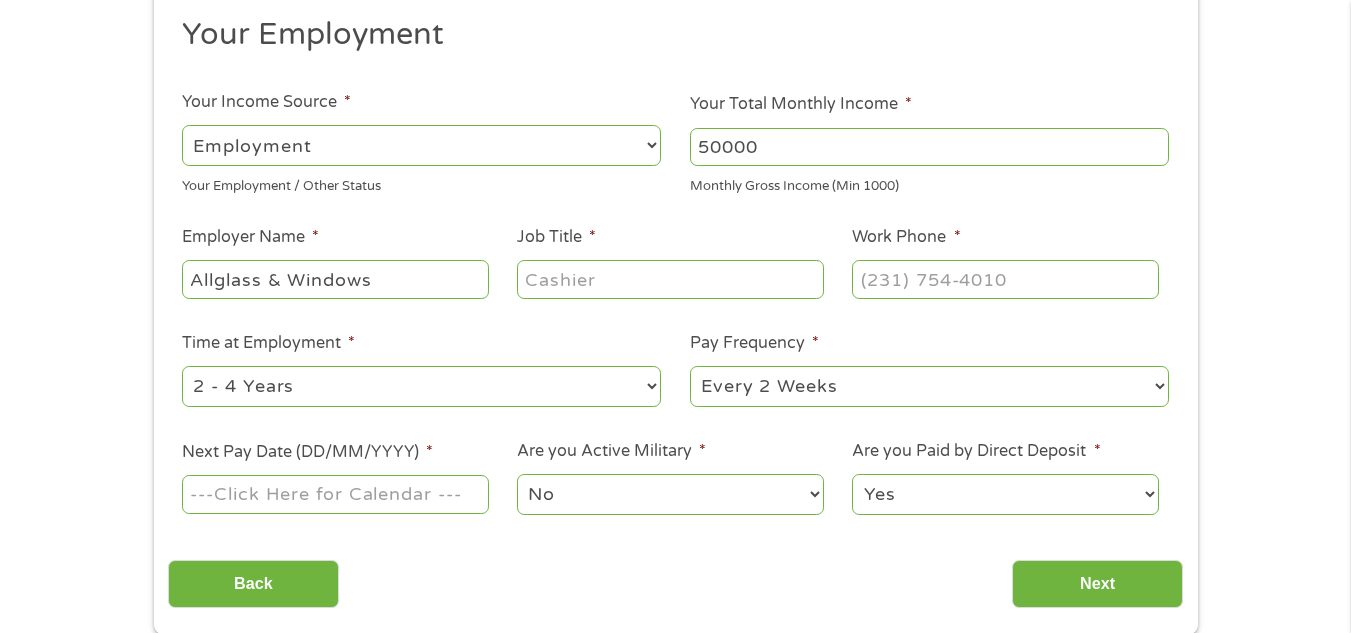 type on "Allglass & Windows" 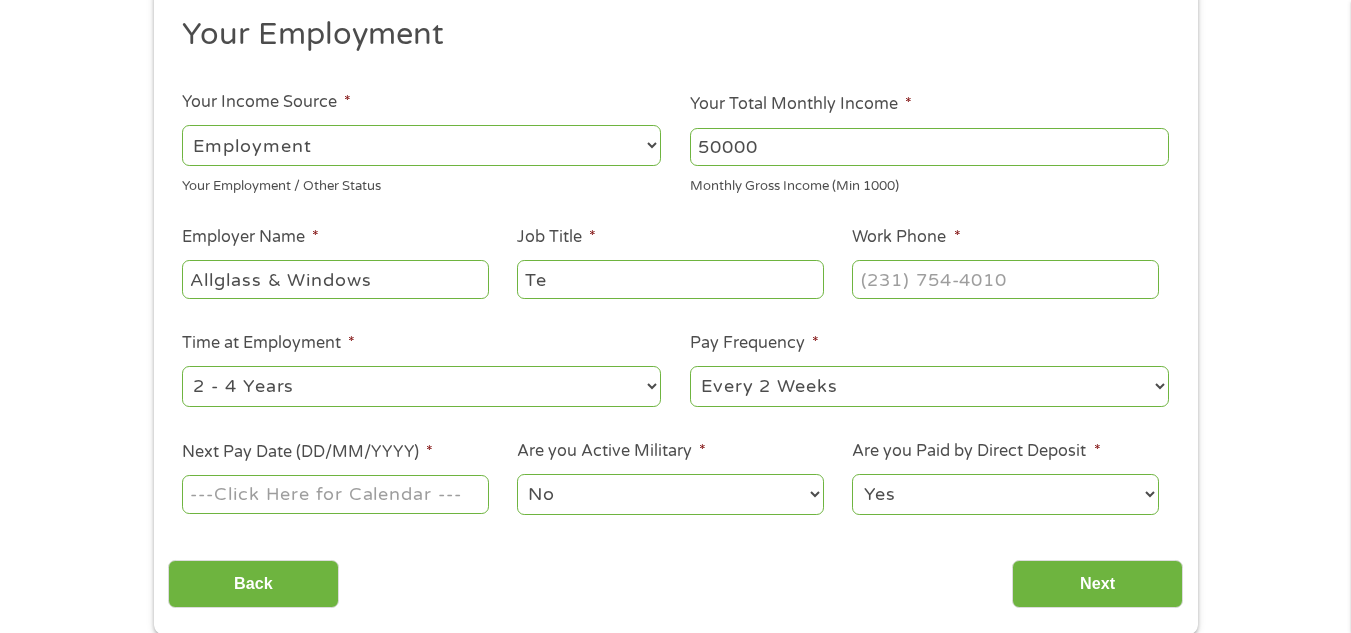 type on "T" 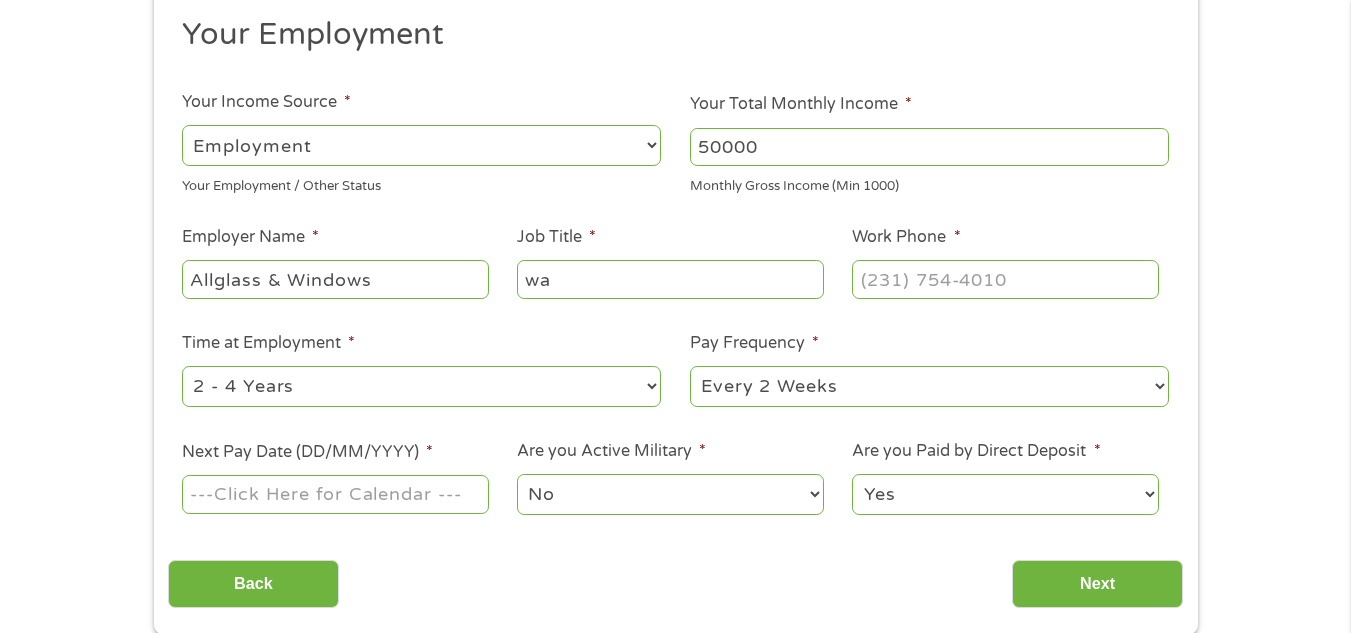 type on "w" 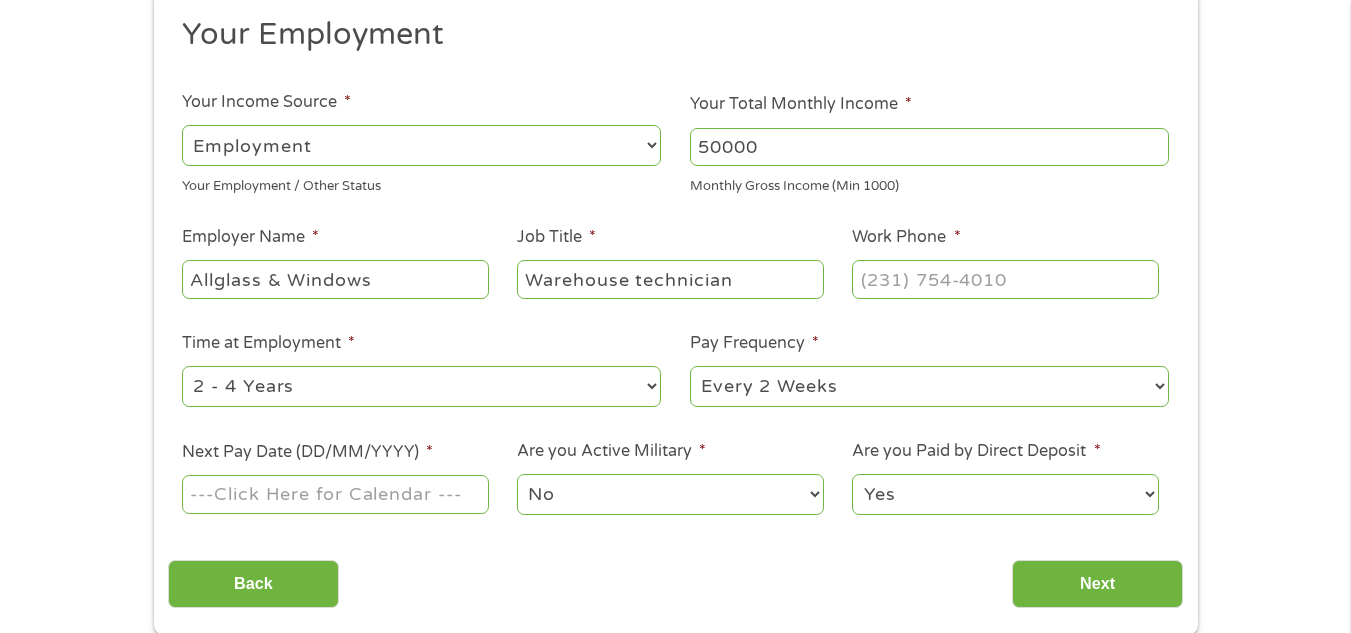 type on "Warehouse technician" 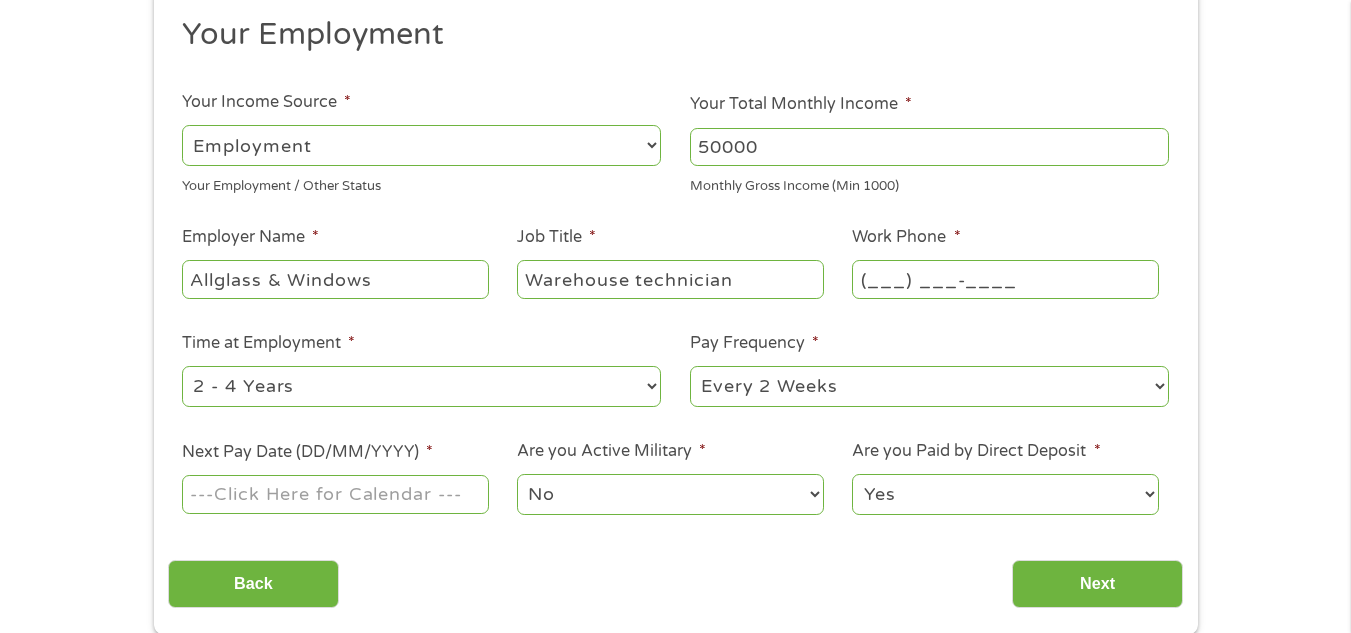 click on "(___) ___-____" at bounding box center [1005, 279] 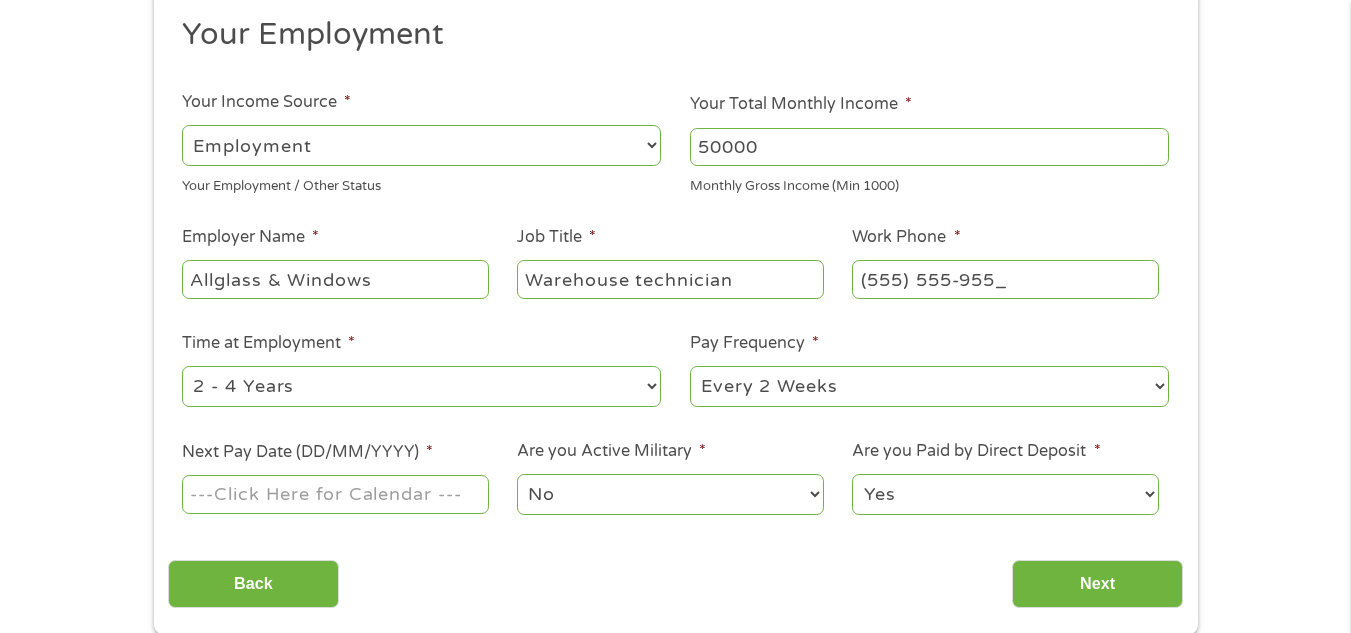 type on "Contact us at [PHONE]" 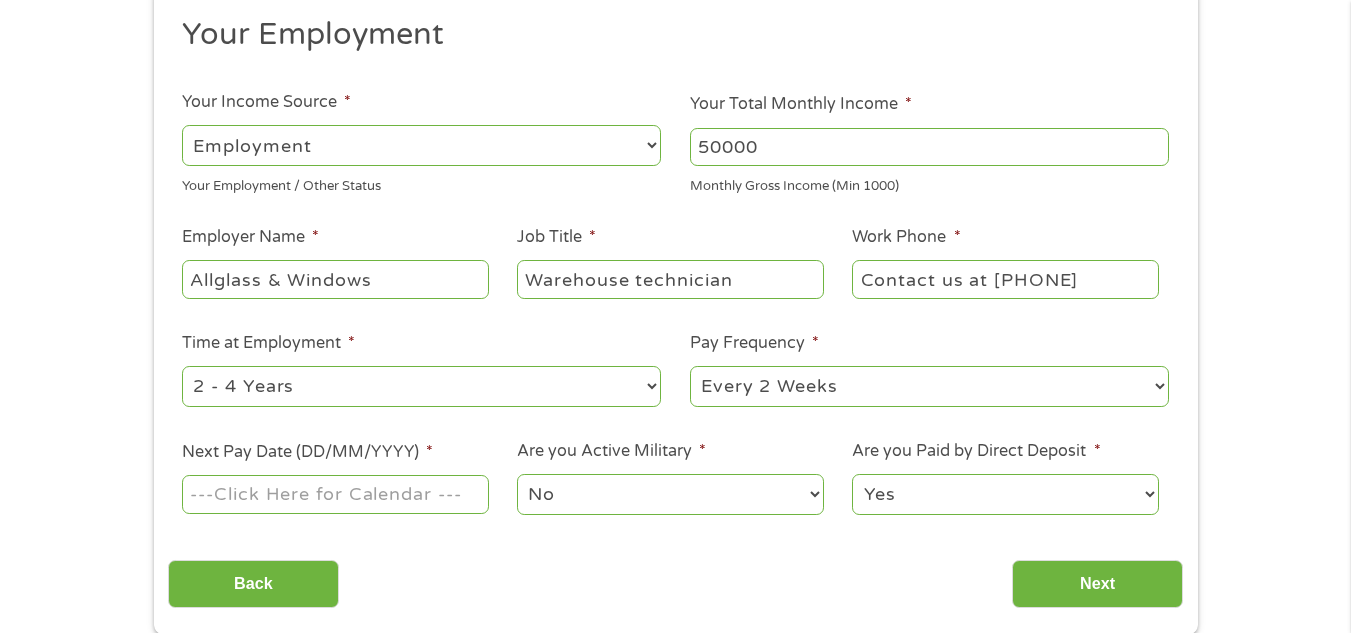 click on "--- Choose one --- 1 Year or less 1 - 2 Years 2 - 4 Years Over 4 Years" at bounding box center [421, 386] 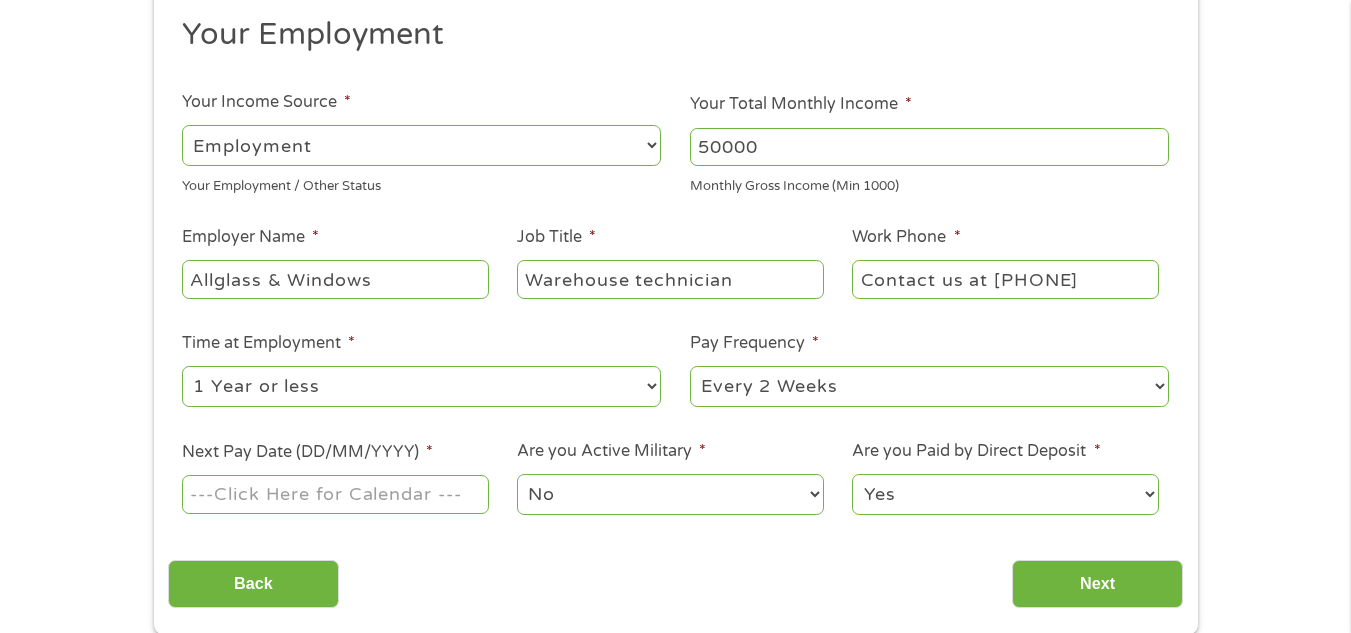 click on "--- Choose one --- 1 Year or less 1 - 2 Years 2 - 4 Years Over 4 Years" at bounding box center [421, 386] 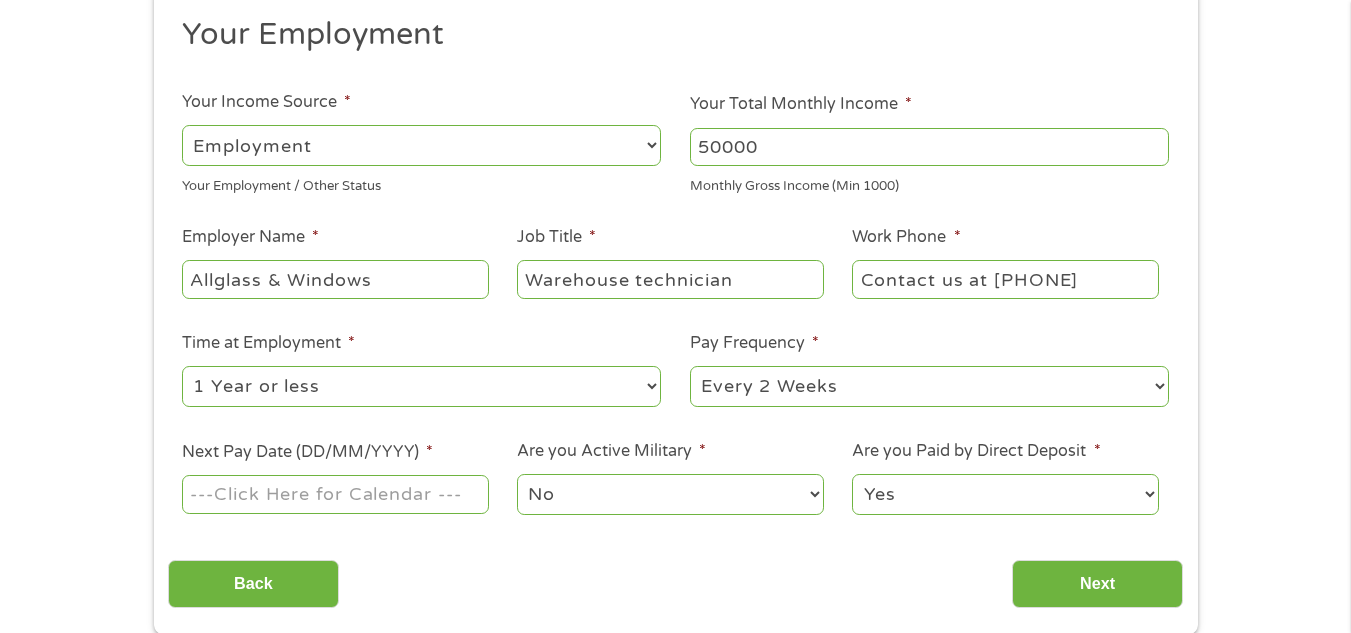 select on "24months" 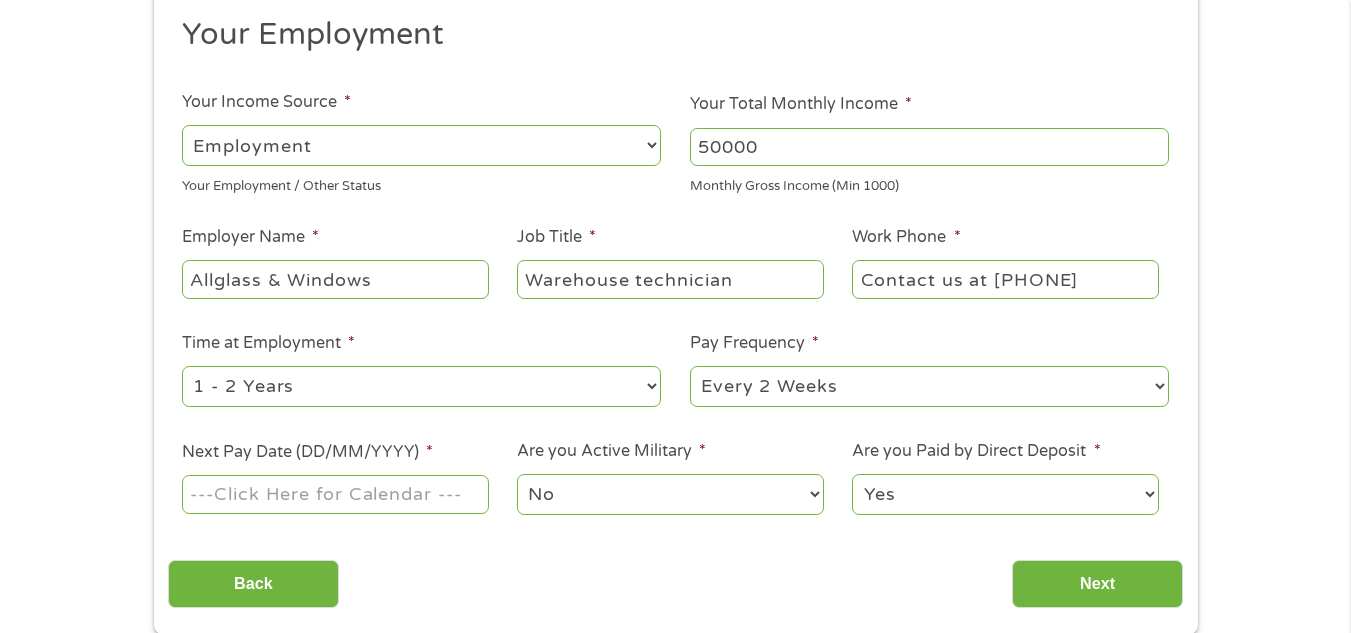 click on "--- Choose one --- 1 Year or less 1 - 2 Years 2 - 4 Years Over 4 Years" at bounding box center (421, 386) 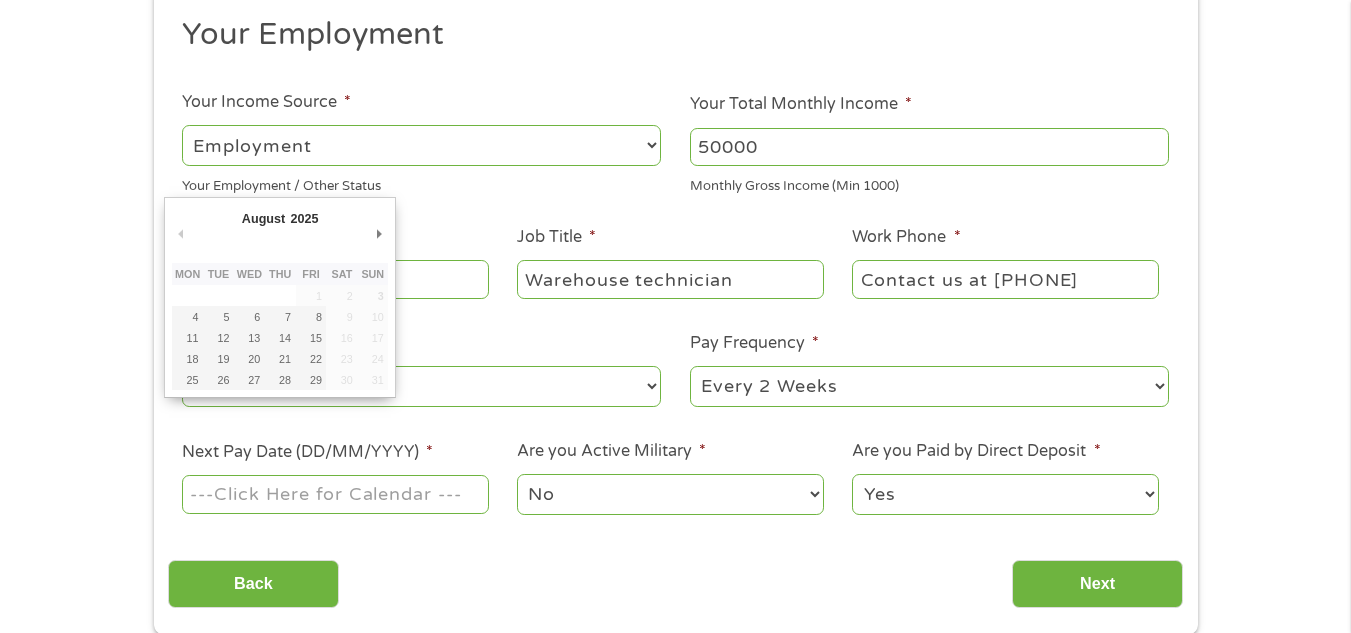 click on "Next Pay Date (DD/MM/YYYY) *" at bounding box center [335, 494] 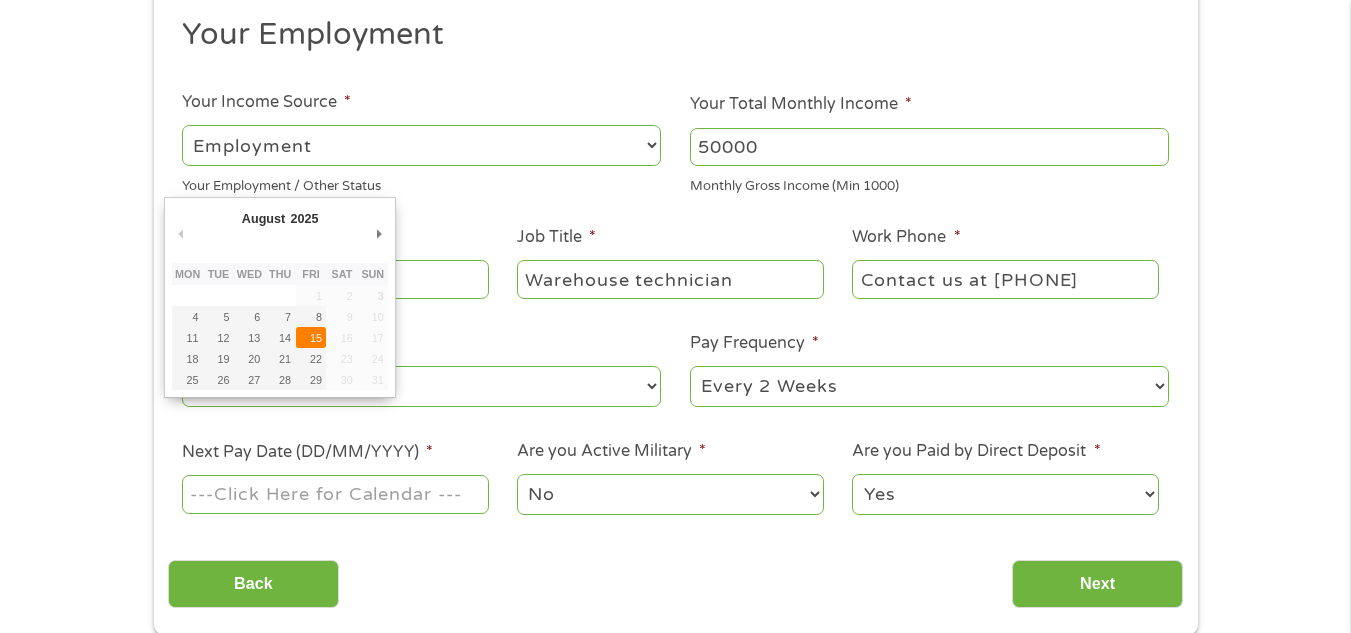 type on "15/08/2025" 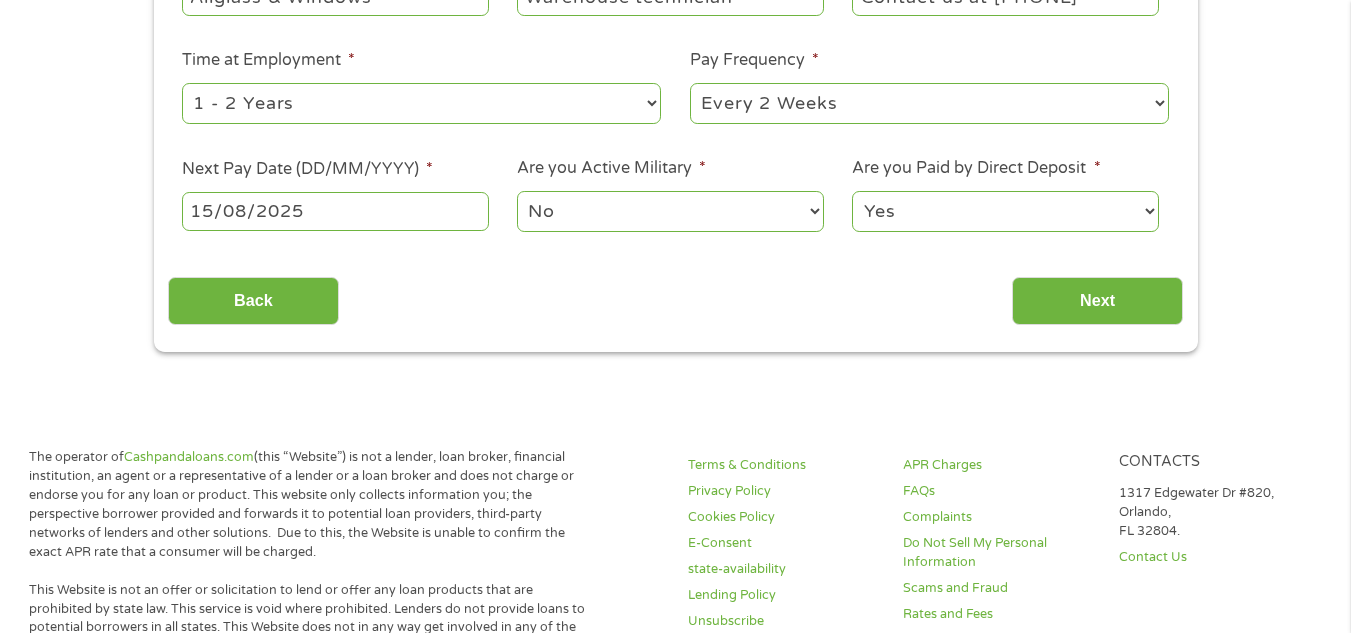 scroll, scrollTop: 536, scrollLeft: 0, axis: vertical 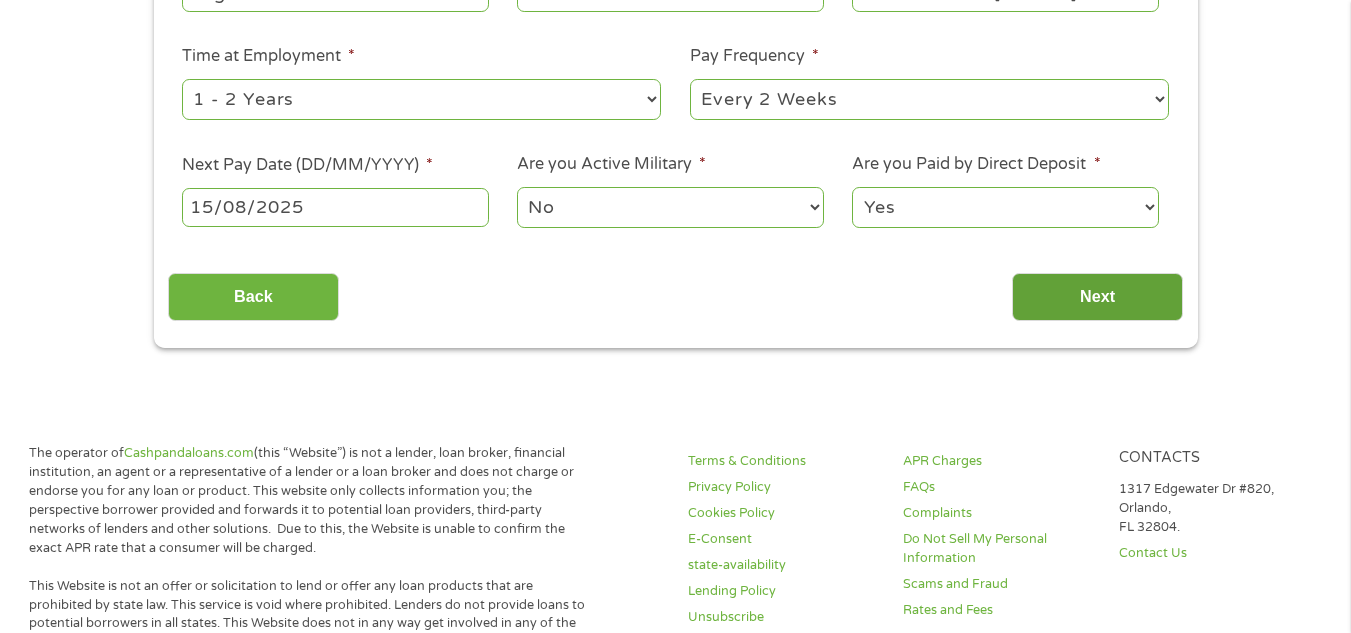 click on "Next" at bounding box center (1097, 297) 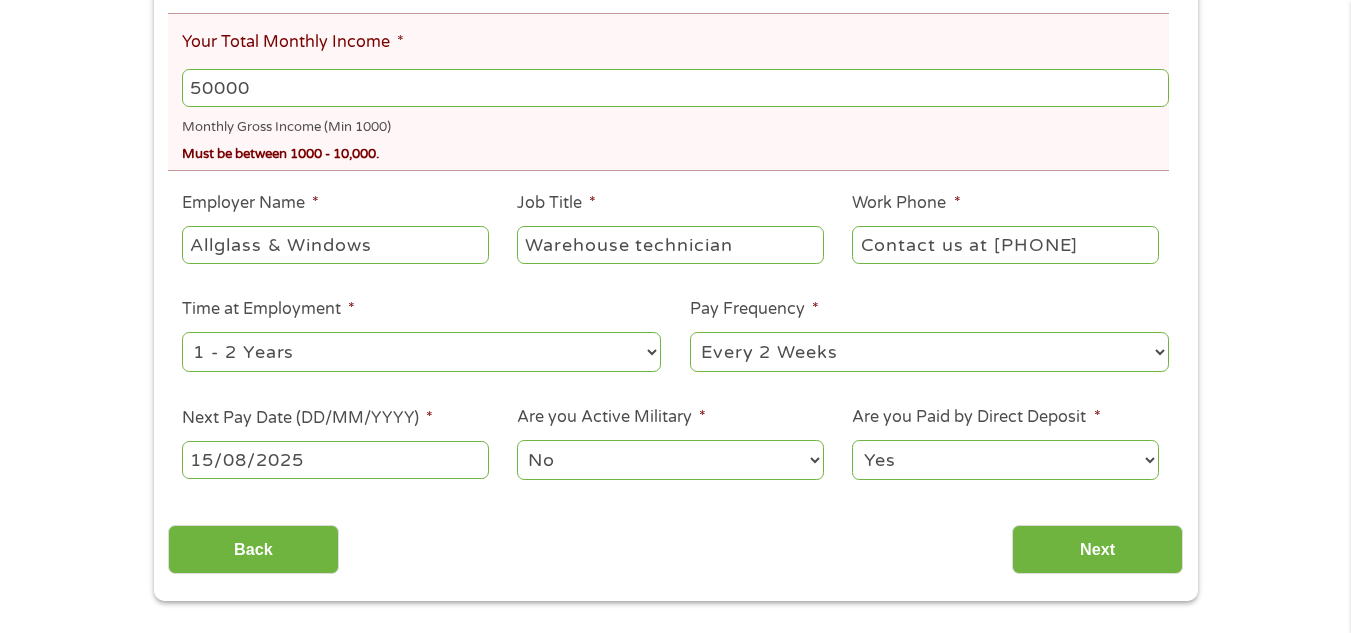 scroll, scrollTop: 251, scrollLeft: 0, axis: vertical 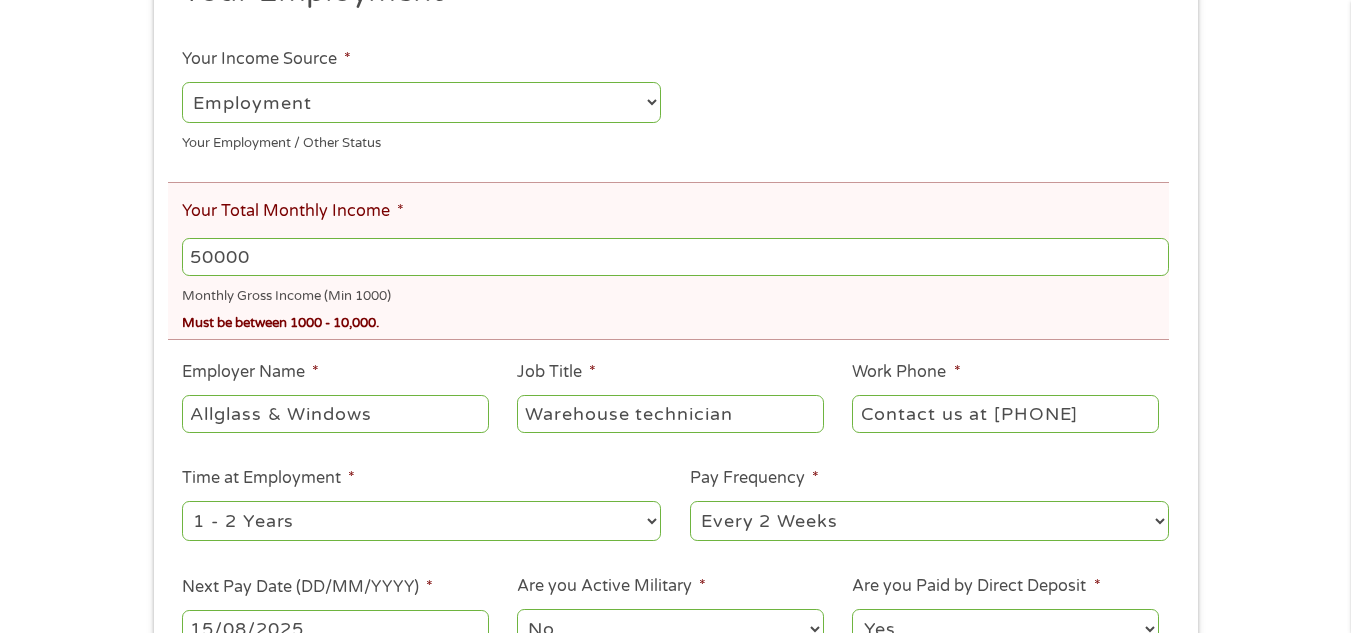 click on "50000" at bounding box center [675, 257] 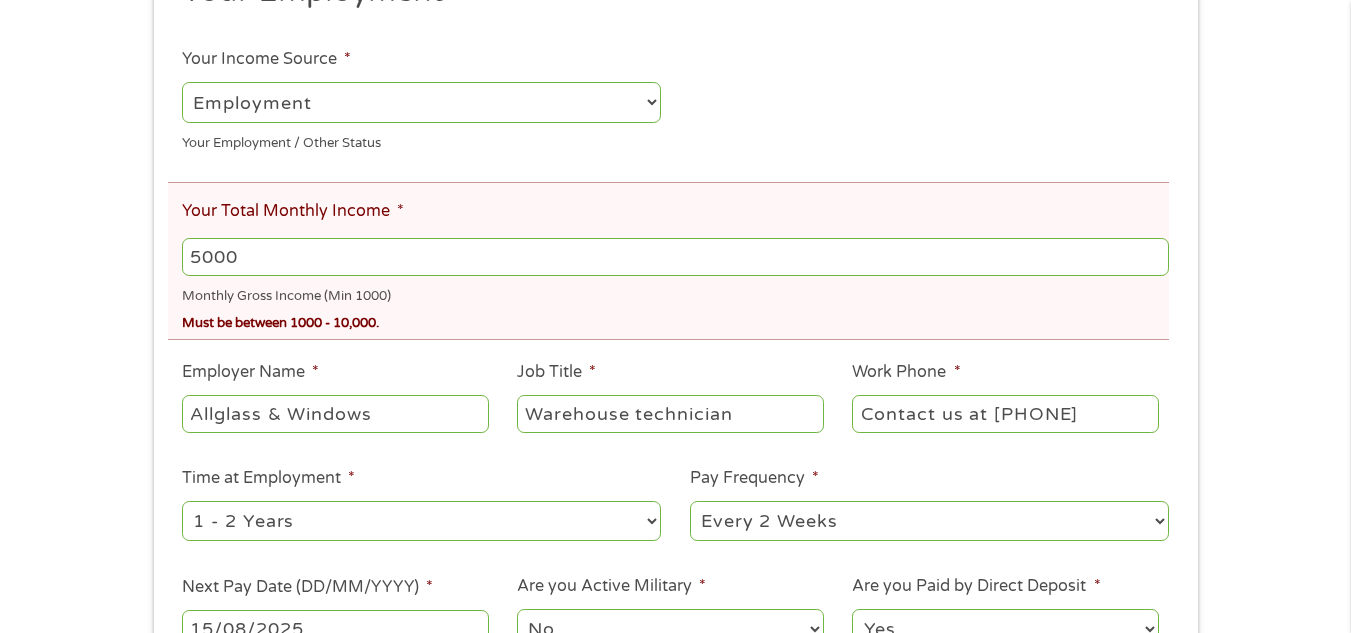 type on "5000" 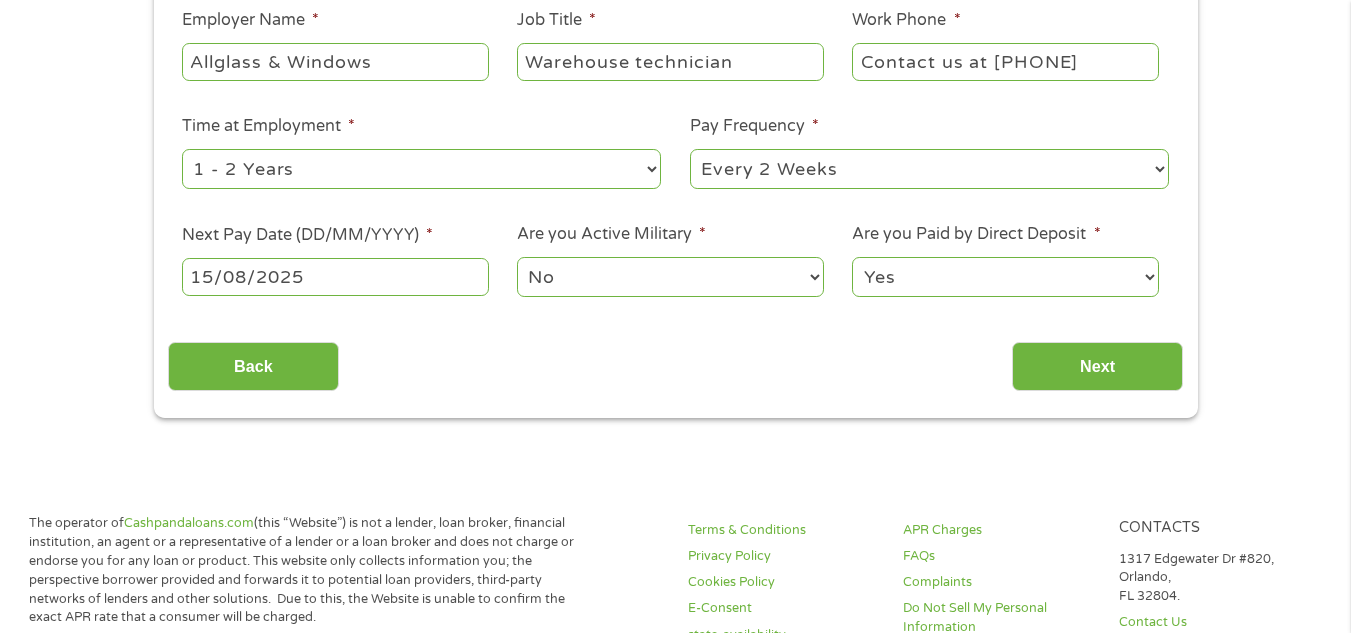 scroll, scrollTop: 756, scrollLeft: 0, axis: vertical 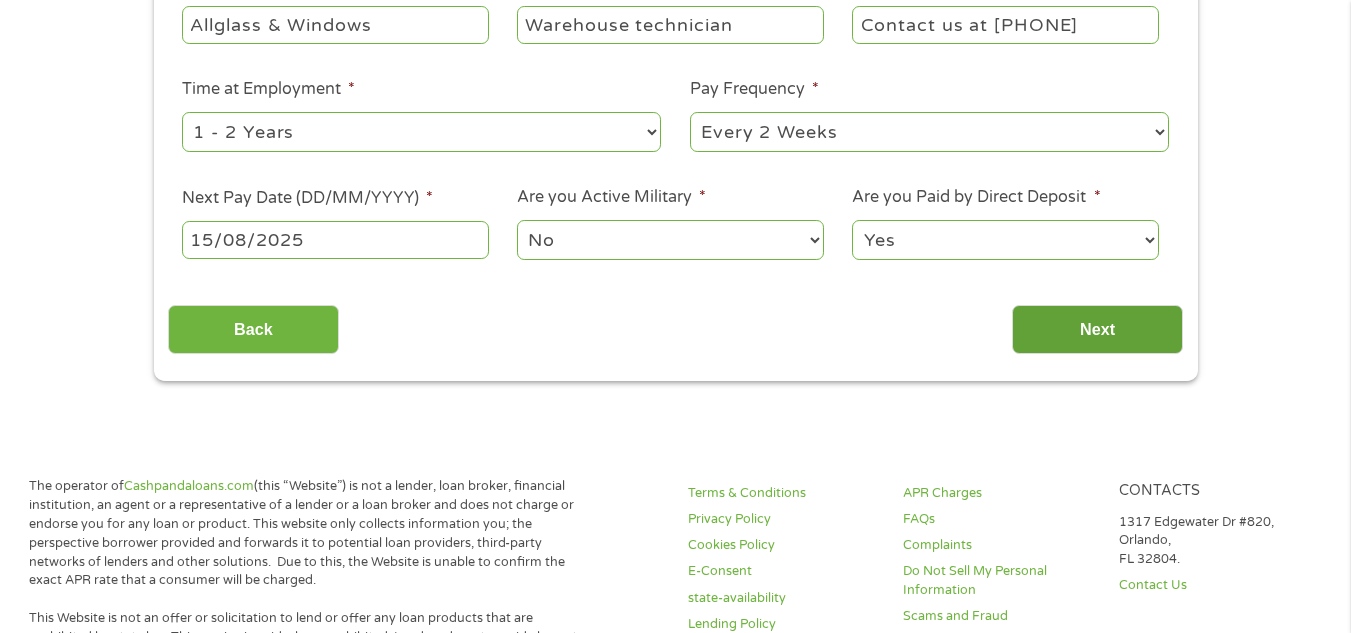 click on "Next" at bounding box center (1097, 329) 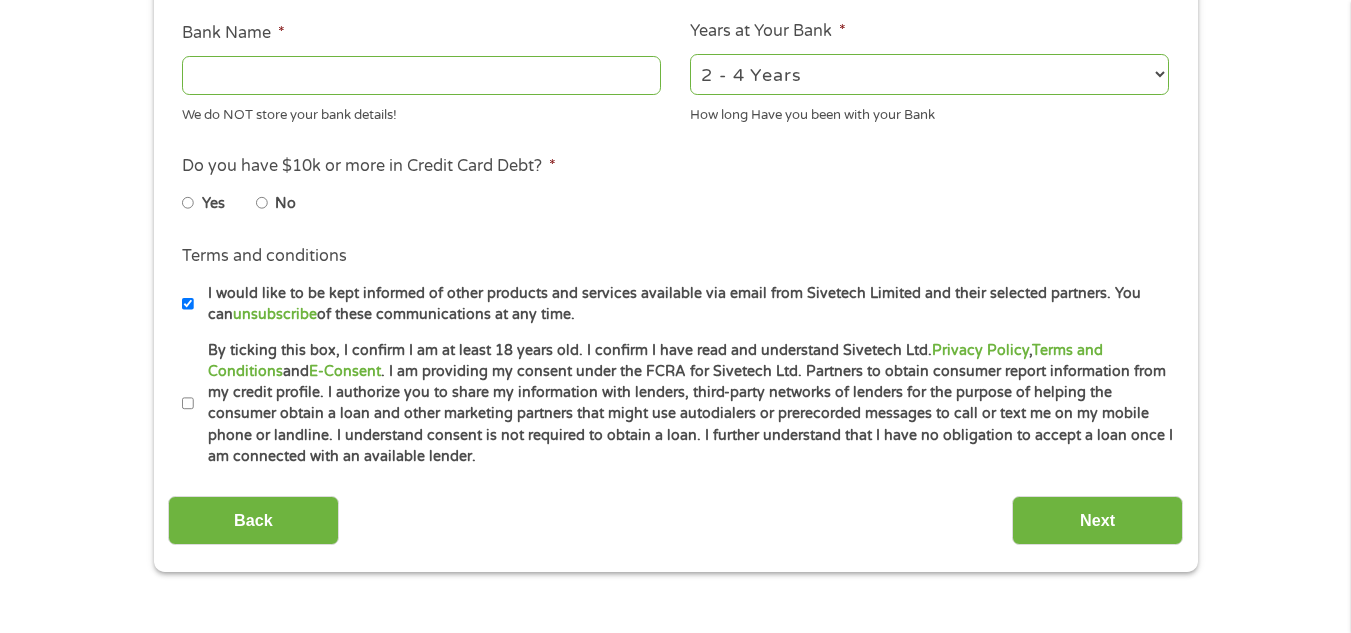 scroll, scrollTop: 8, scrollLeft: 8, axis: both 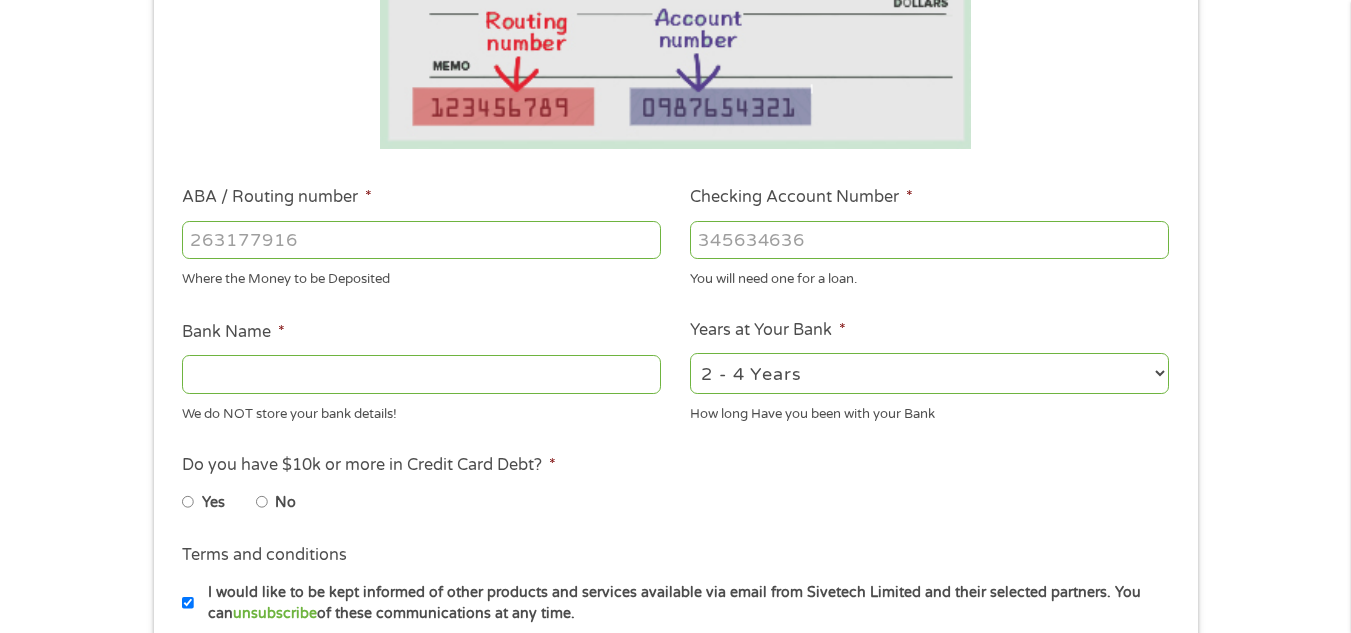click on "ABA / Routing number *" at bounding box center [421, 240] 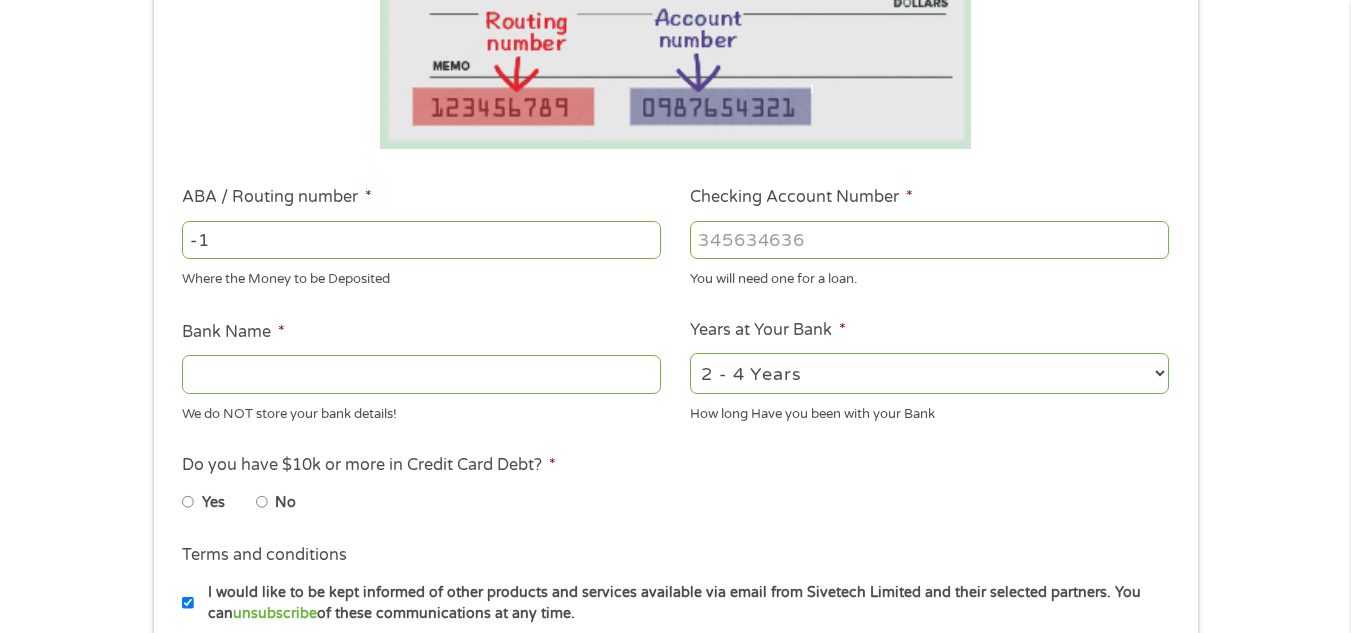 click on "-1" at bounding box center (421, 240) 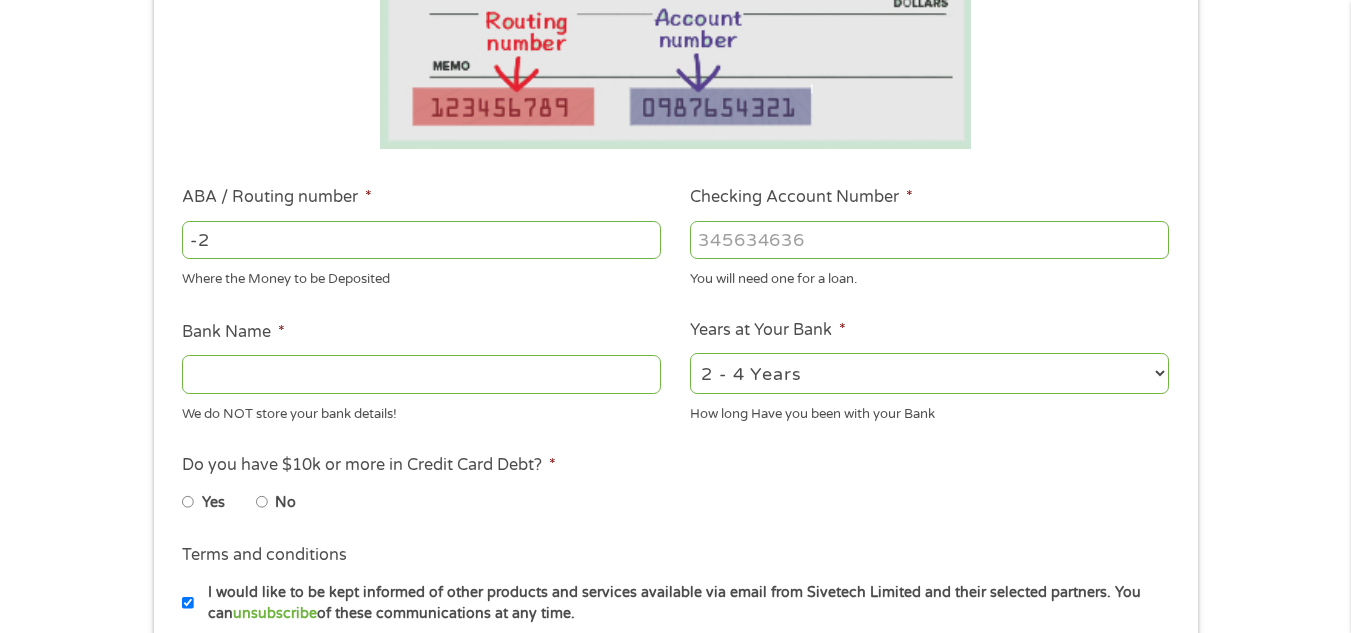 type on "-2" 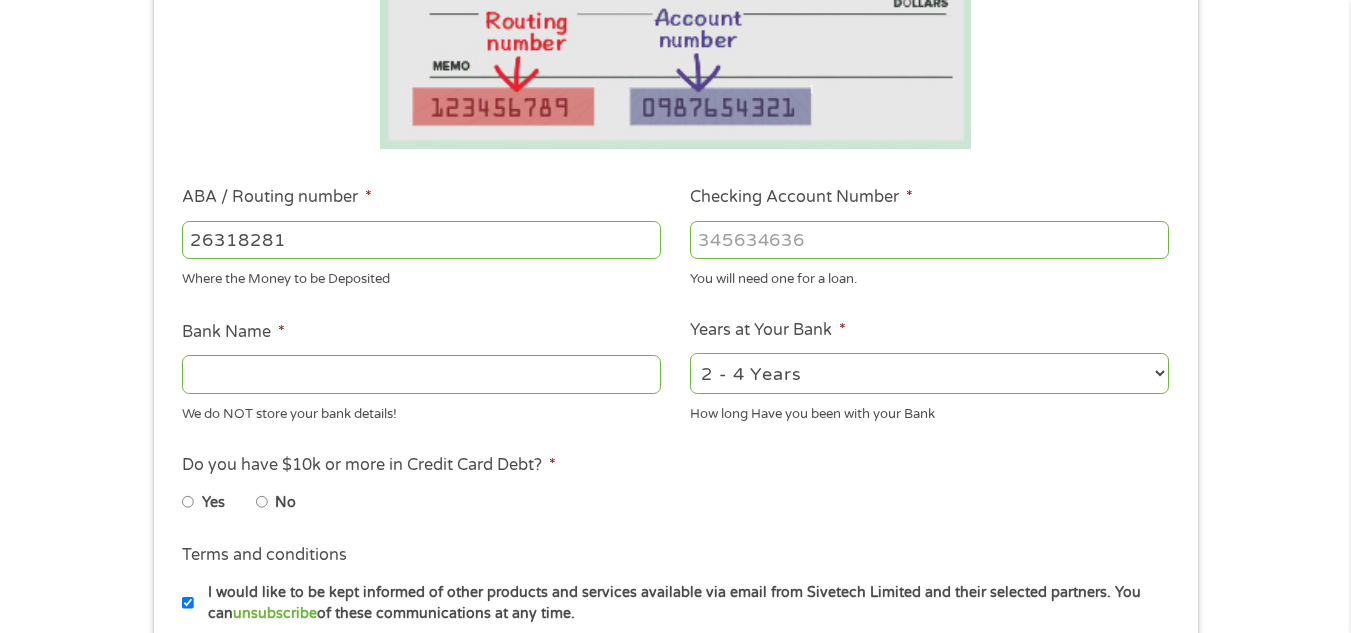 type on "263182817" 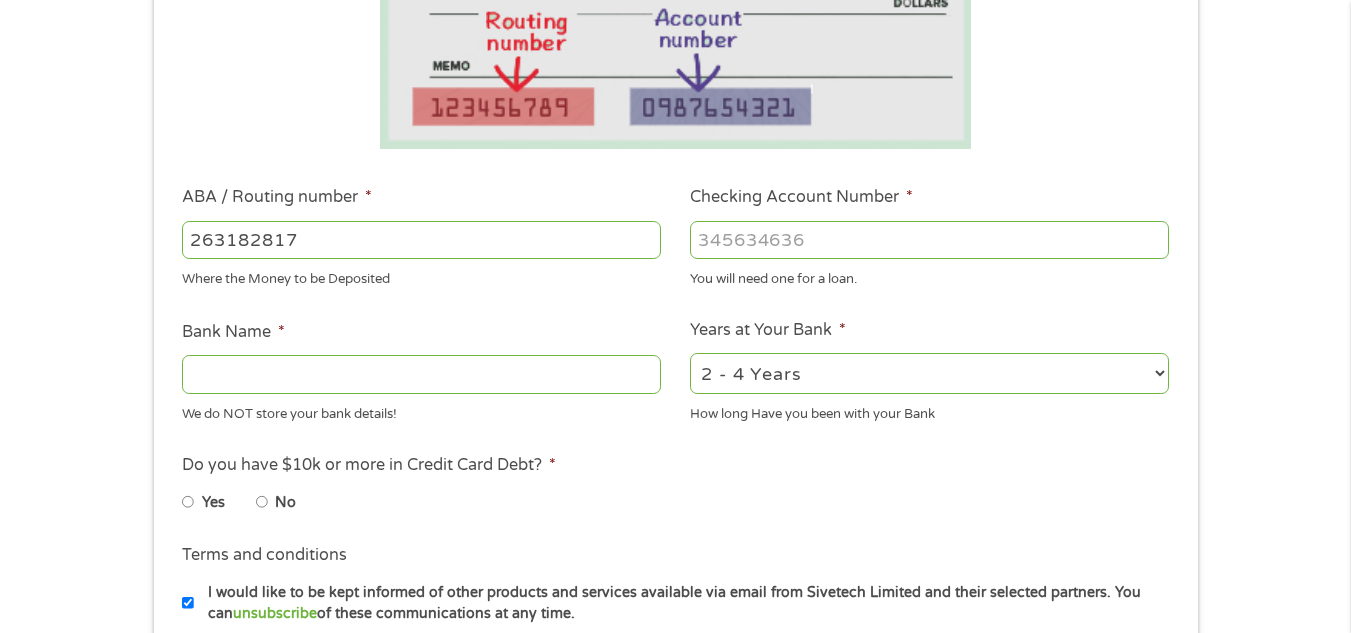 type on "SUNCOAST CREDIT UNION" 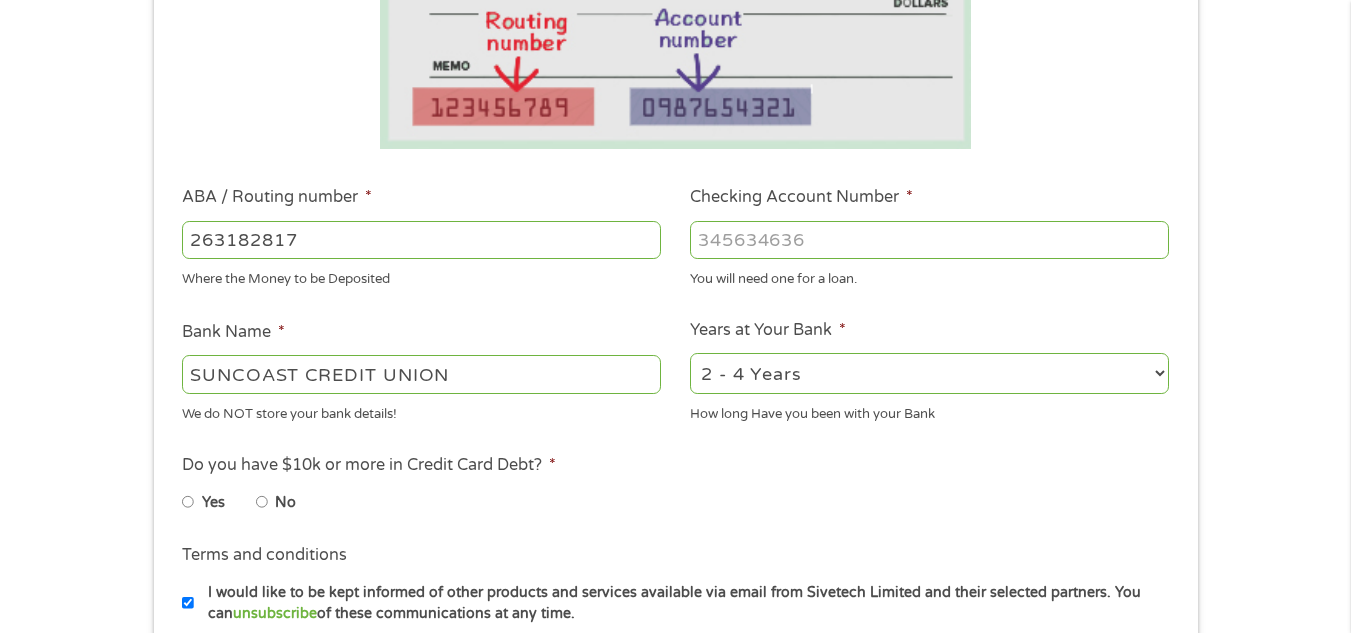 type on "263182817" 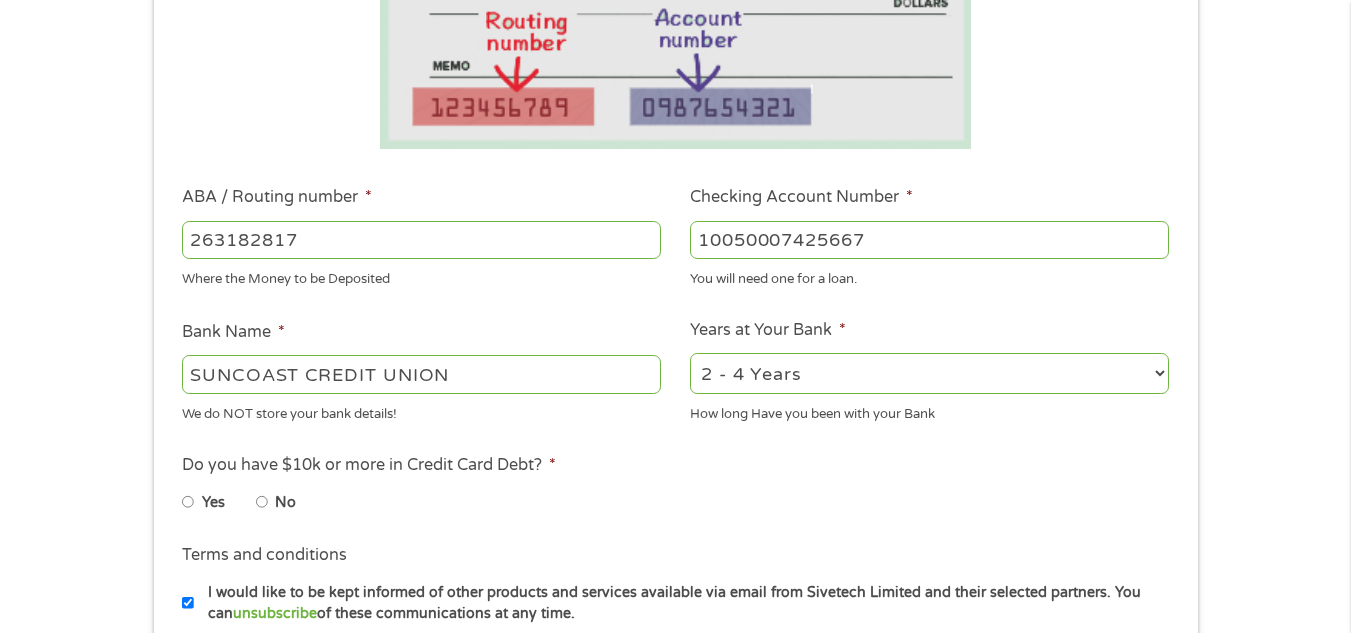 type on "10050007425667" 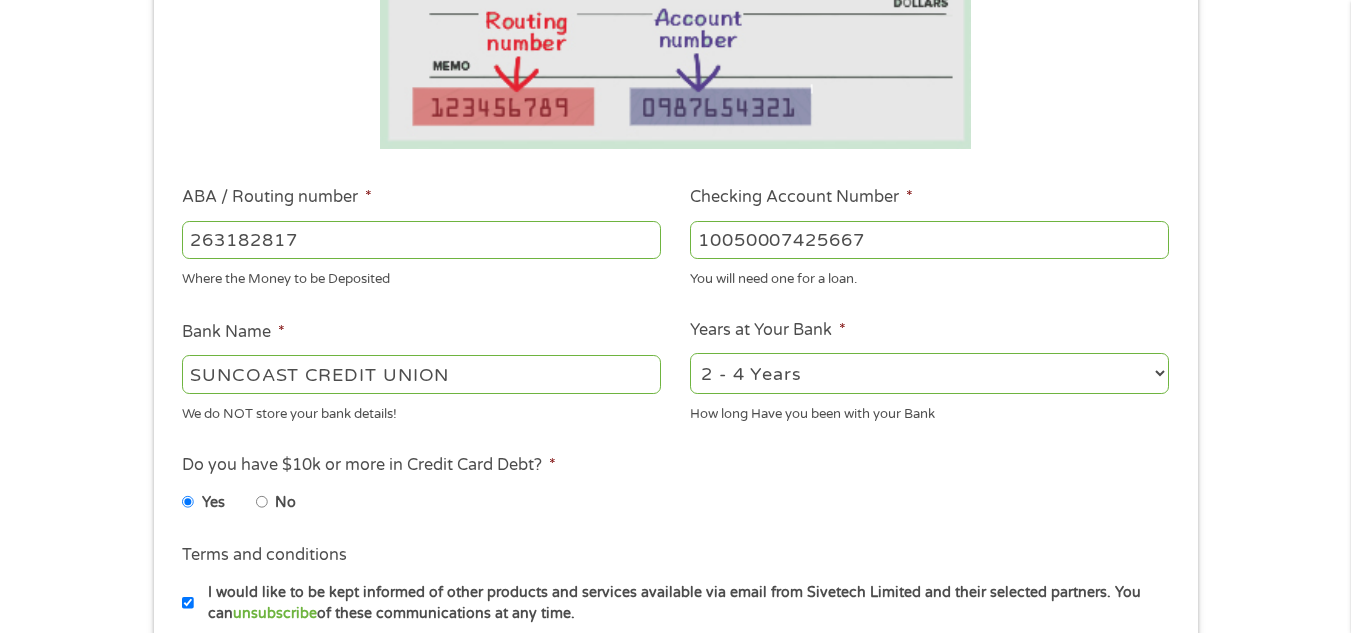click on "2 - 4 Years 6 - 12 Months 1 - 2 Years Over 4 Years" at bounding box center (929, 373) 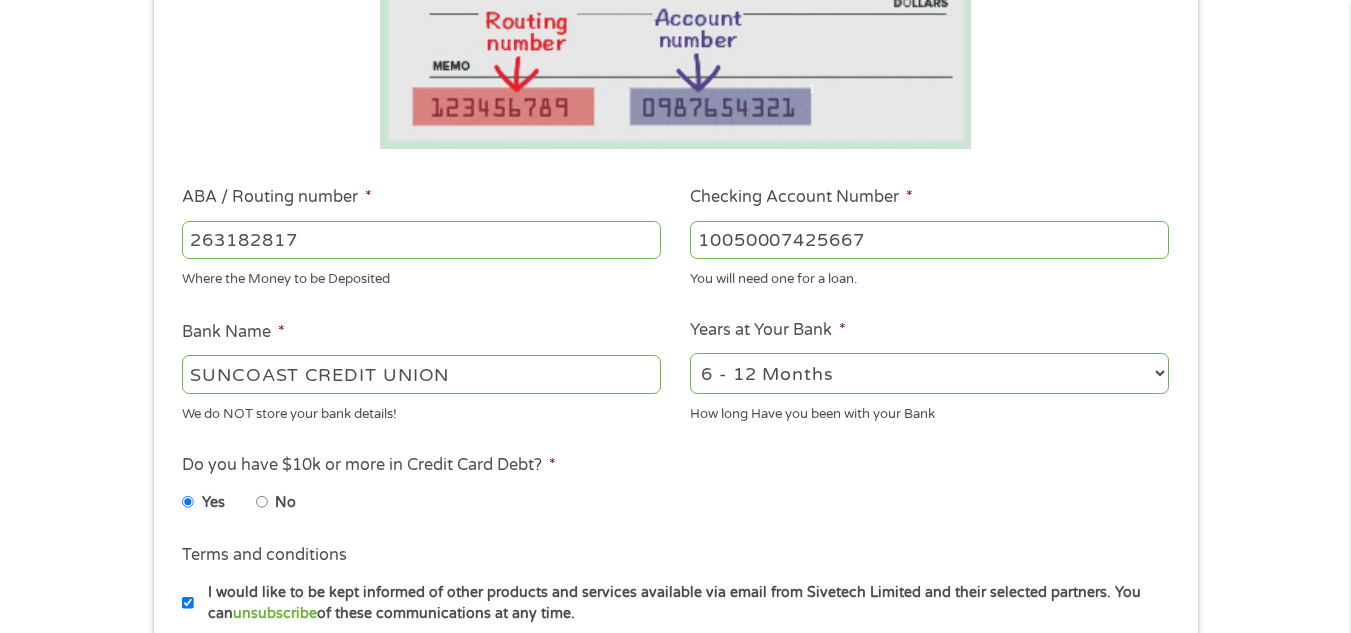 click on "2 - 4 Years 6 - 12 Months 1 - 2 Years Over 4 Years" at bounding box center [929, 373] 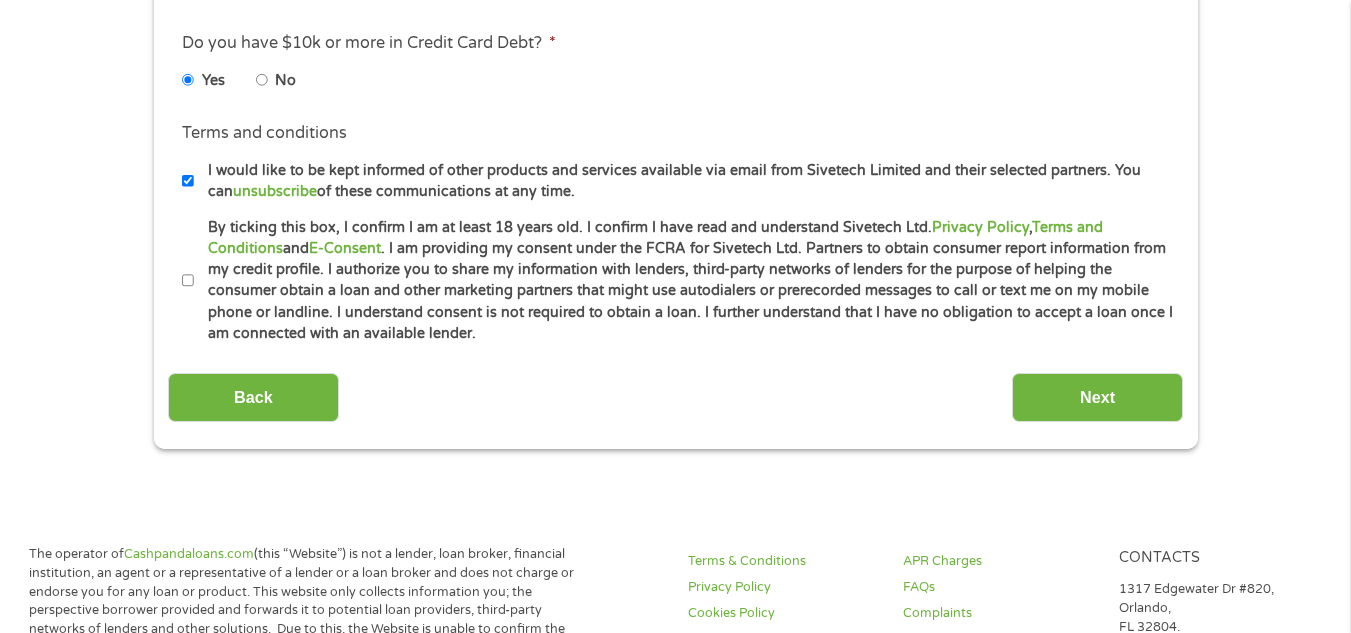 scroll, scrollTop: 884, scrollLeft: 0, axis: vertical 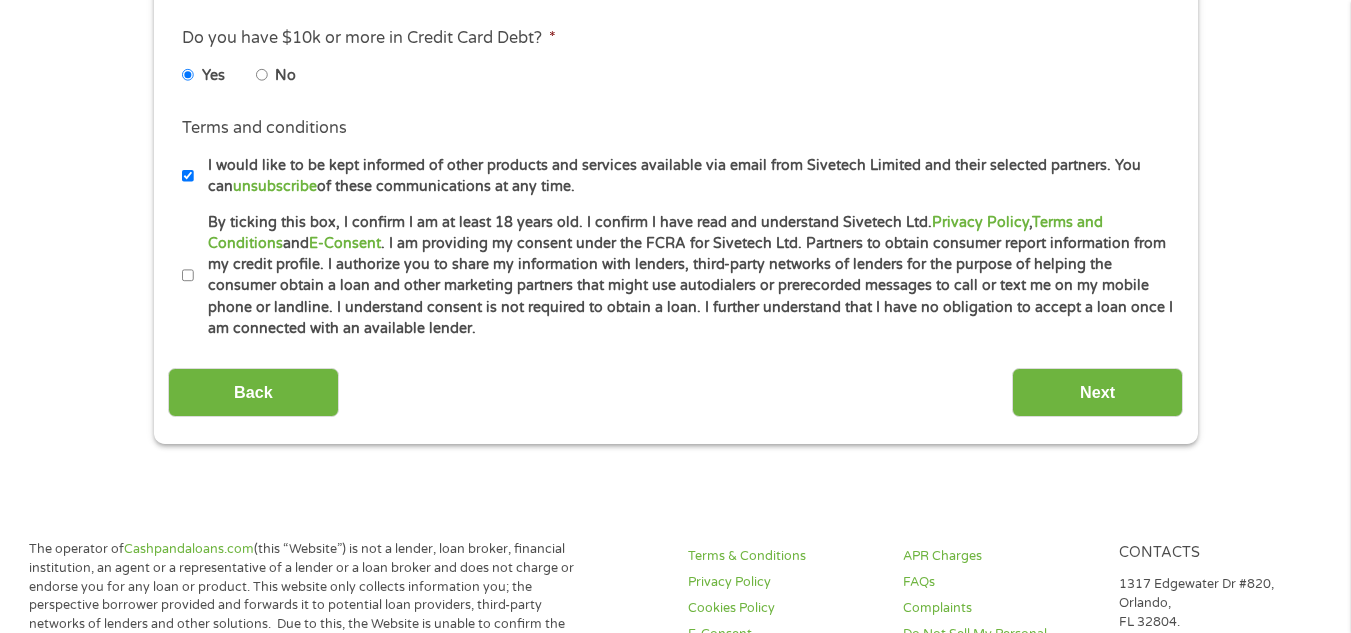 click on "By ticking this box, I confirm I am at least 18 years old. I confirm I have read and understand Sivetech Ltd.  Privacy Policy ,  Terms and Conditions  and  E-Consent . I am providing my consent under the FCRA for Sivetech Ltd. Partners to obtain consumer report information from my credit profile. I authorize you to share my information with lenders, third-party networks of lenders for the purpose of helping the consumer obtain a loan and other marketing partners that might use autodialers or prerecorded messages to call or text me on my mobile phone or landline. I understand consent is not required to obtain a loan. I further understand that I have no obligation to accept a loan once I am connected with an available lender." at bounding box center [188, 276] 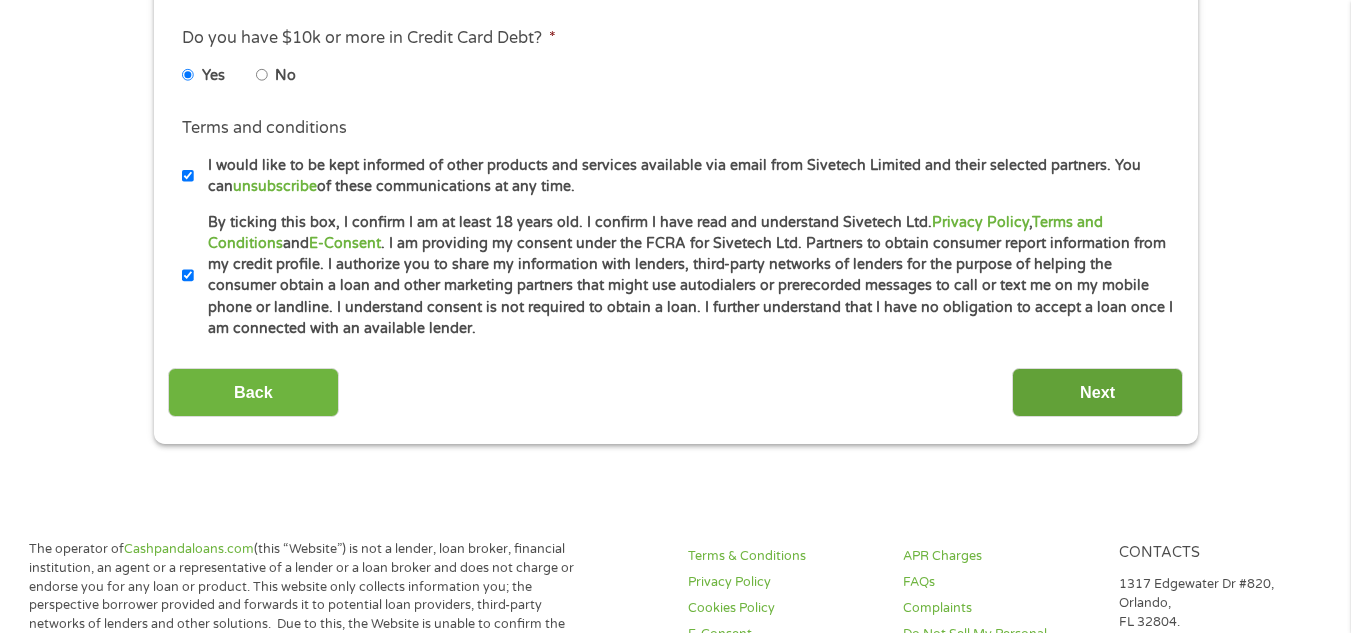 click on "Next" at bounding box center (1097, 392) 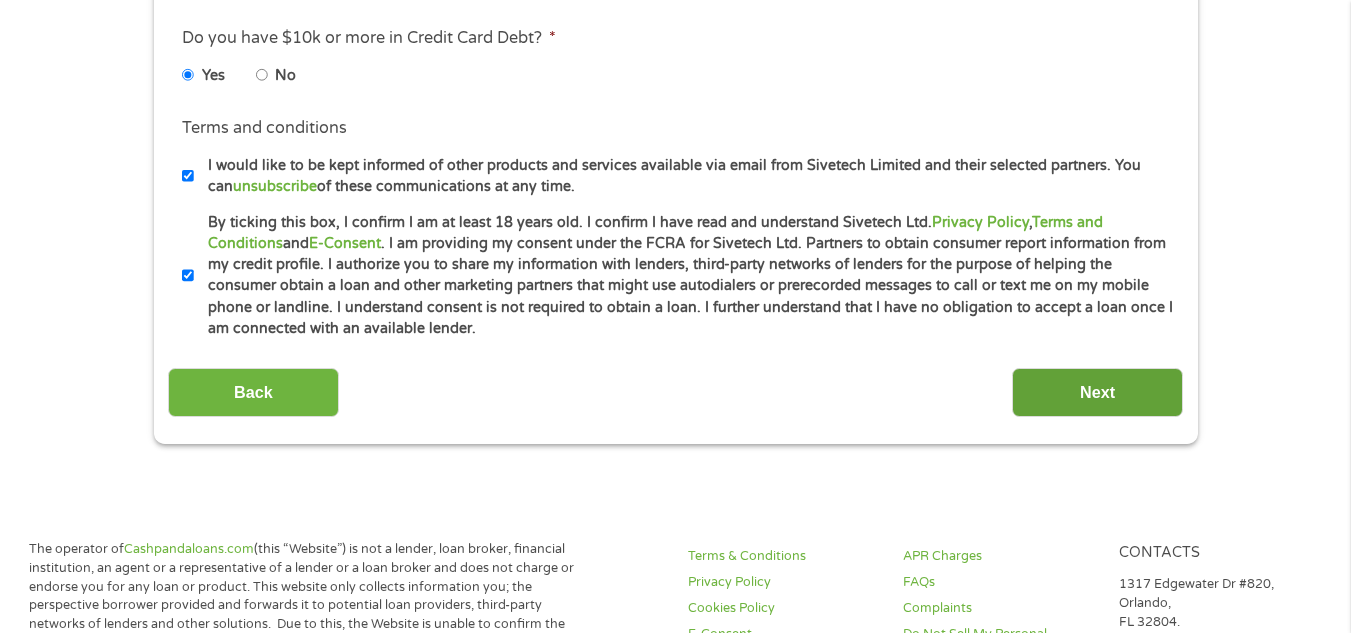scroll, scrollTop: 8, scrollLeft: 8, axis: both 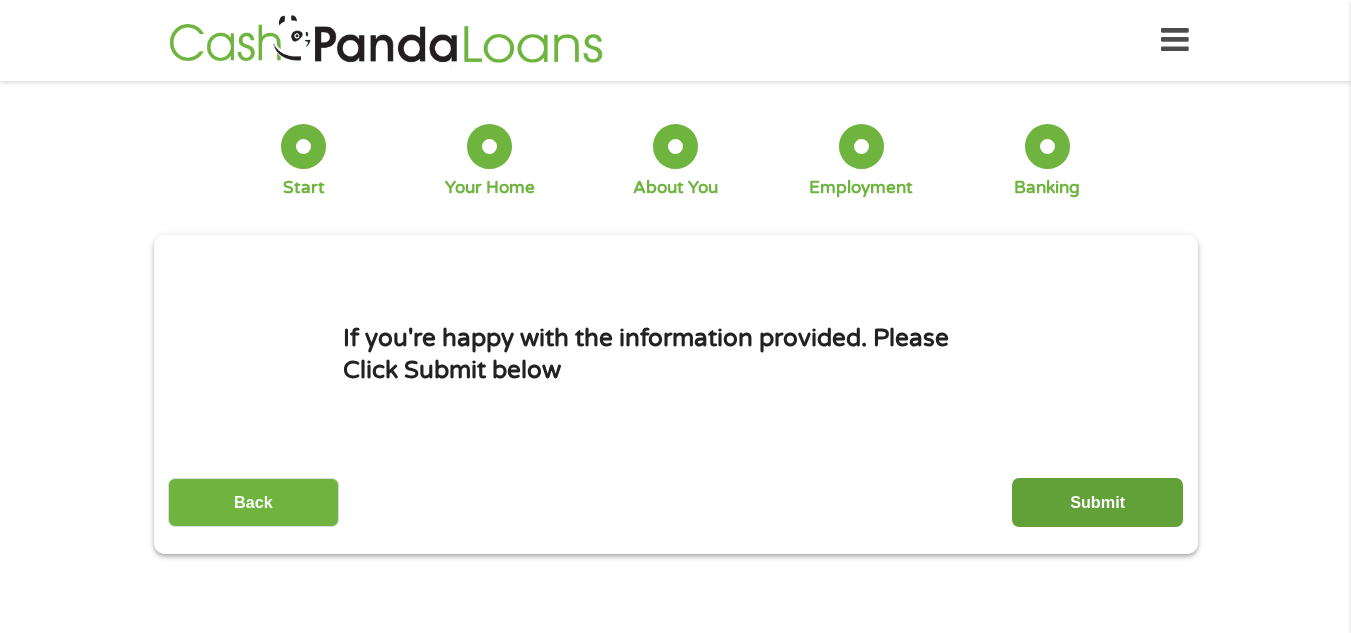 click on "Submit" at bounding box center (1097, 502) 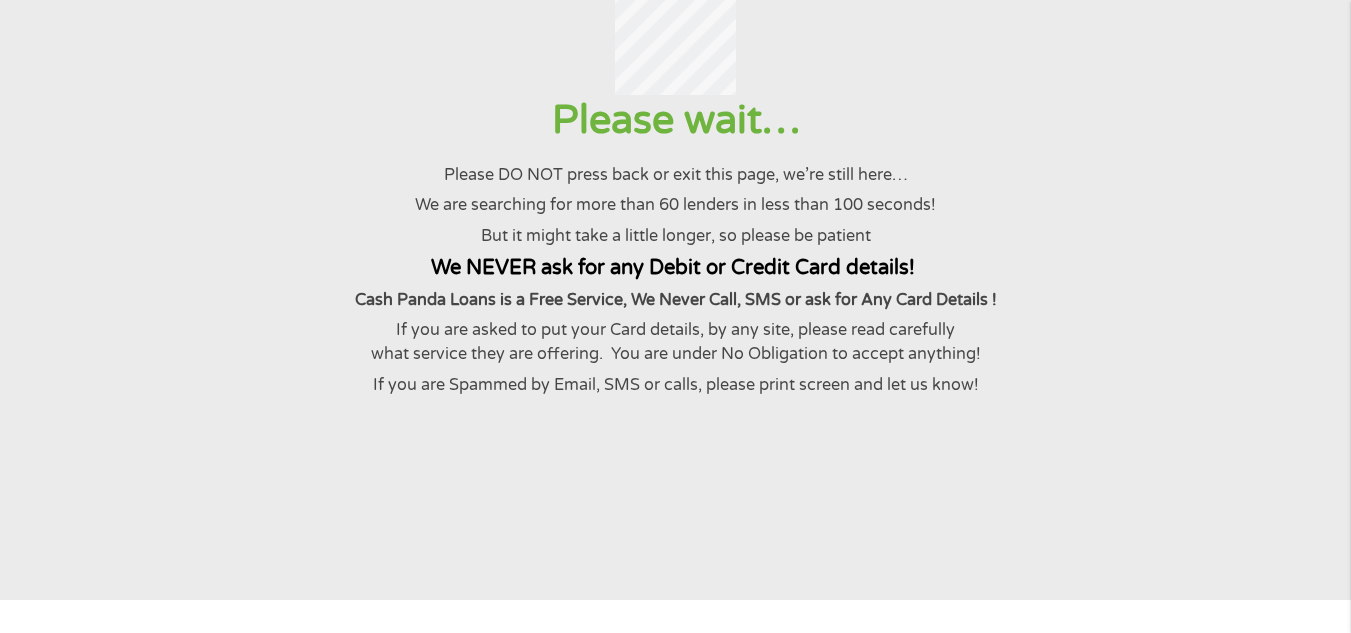 scroll, scrollTop: 182, scrollLeft: 0, axis: vertical 